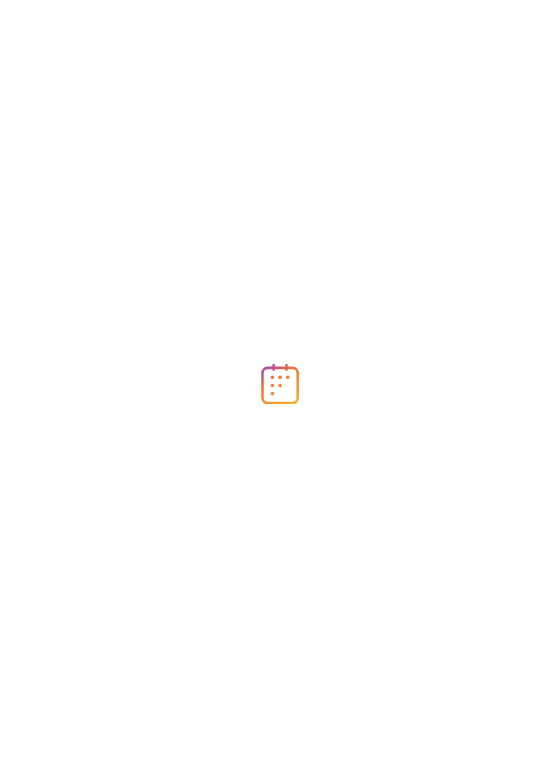 scroll, scrollTop: 0, scrollLeft: 0, axis: both 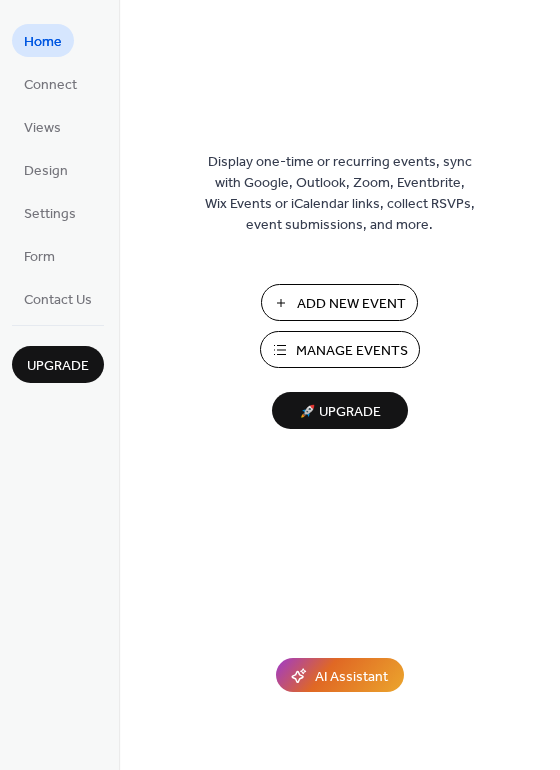 click on "Add New Event" at bounding box center (351, 304) 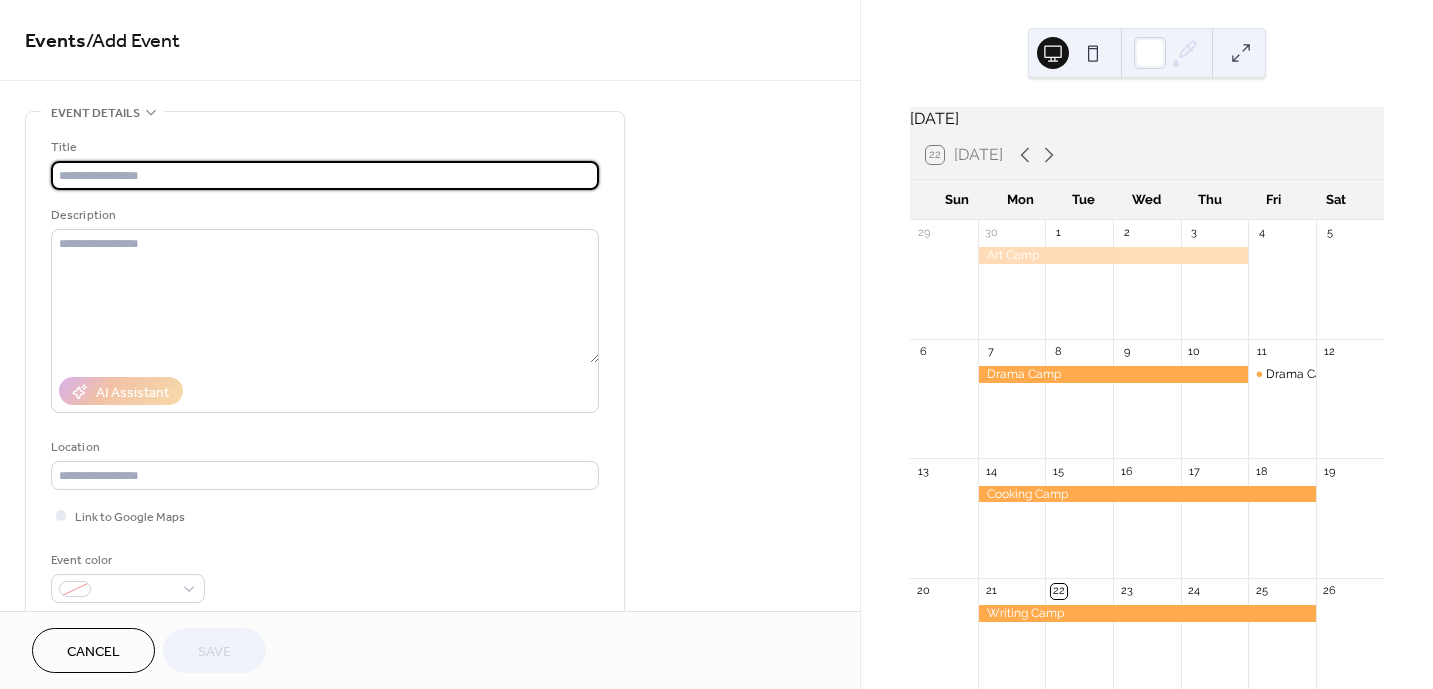 scroll, scrollTop: 0, scrollLeft: 0, axis: both 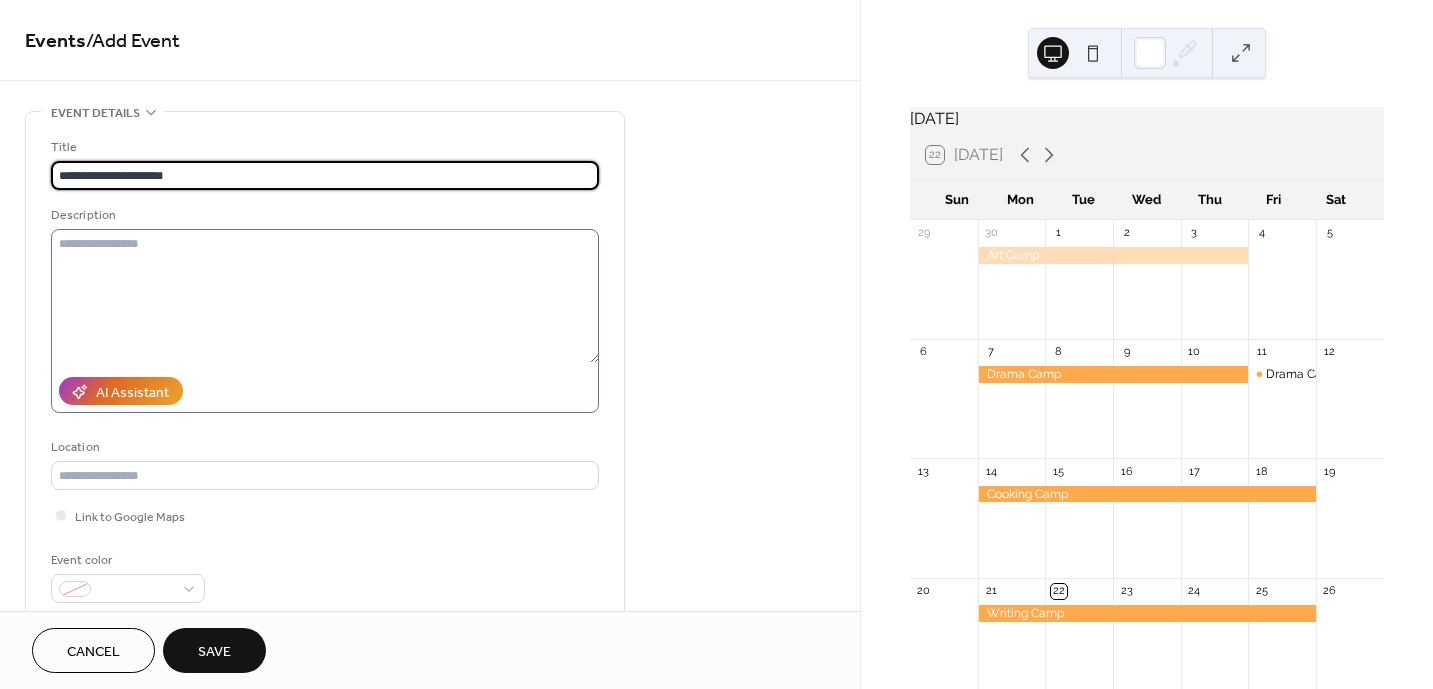type on "**********" 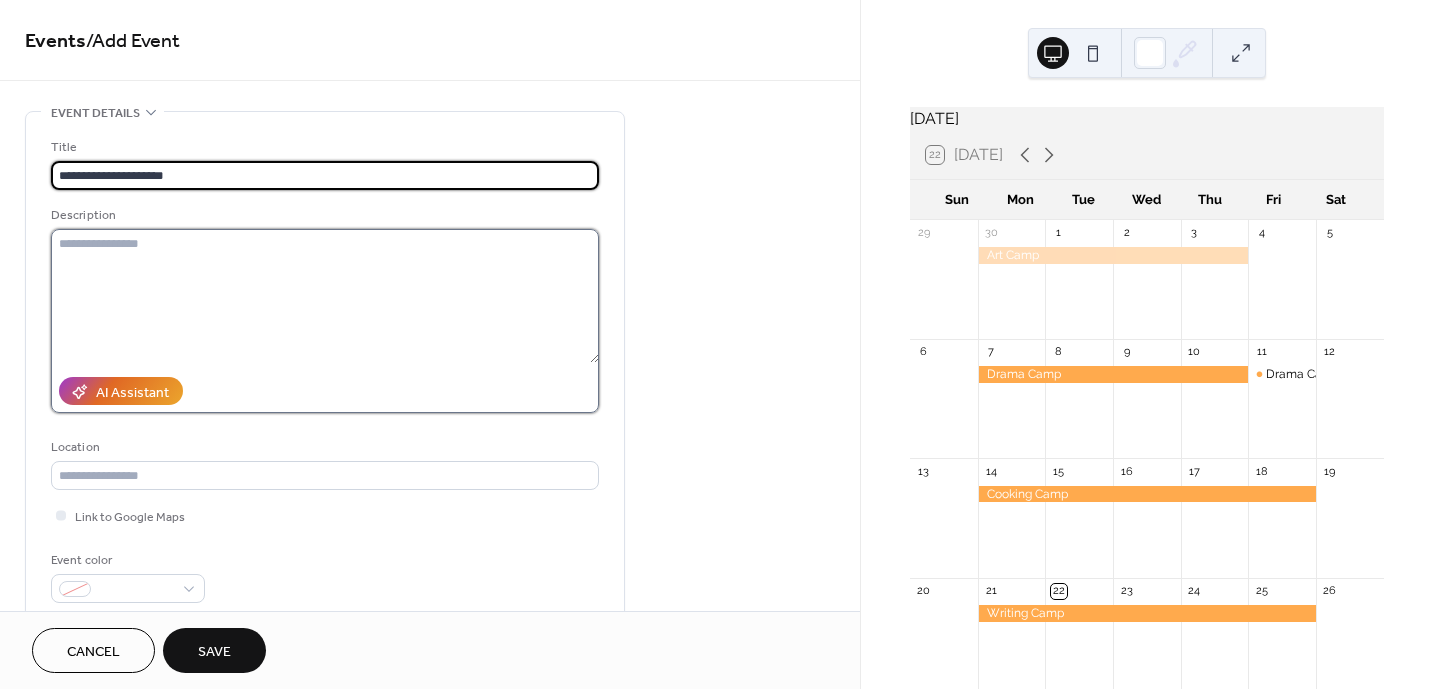 click at bounding box center [325, 296] 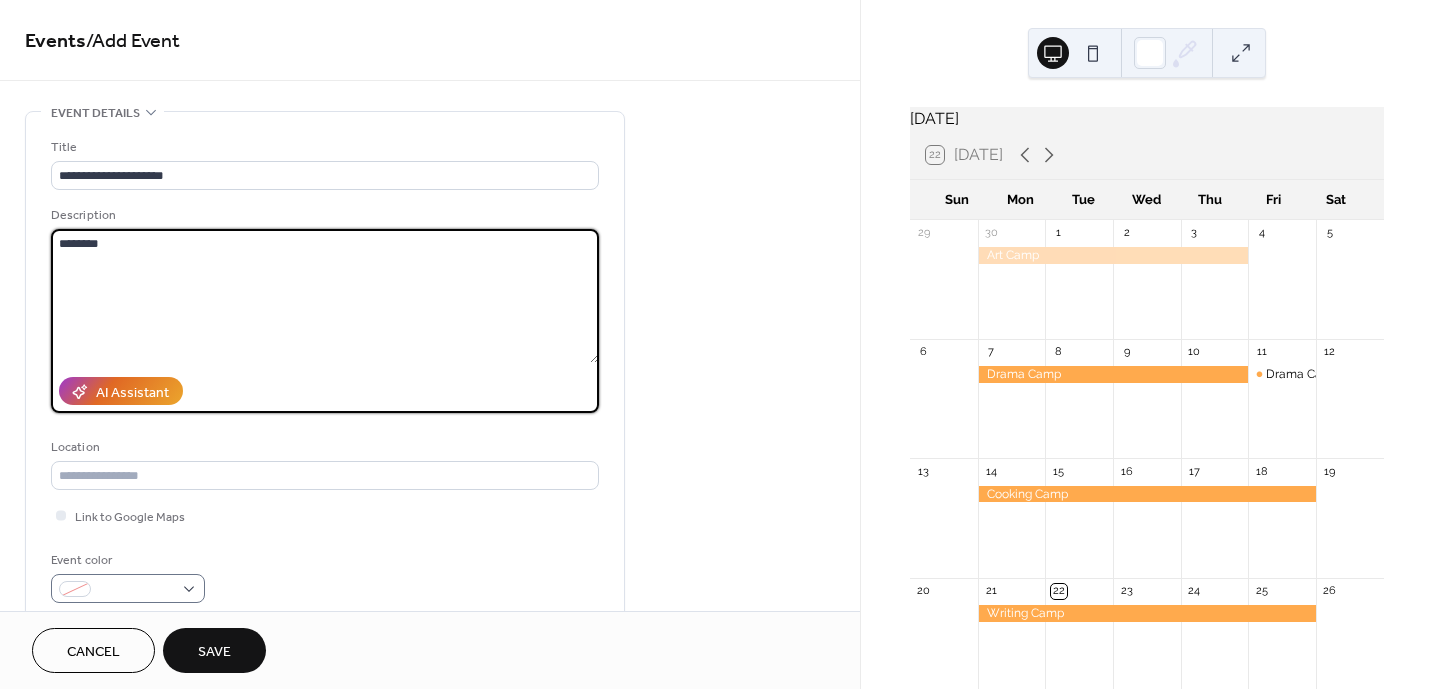 type on "********" 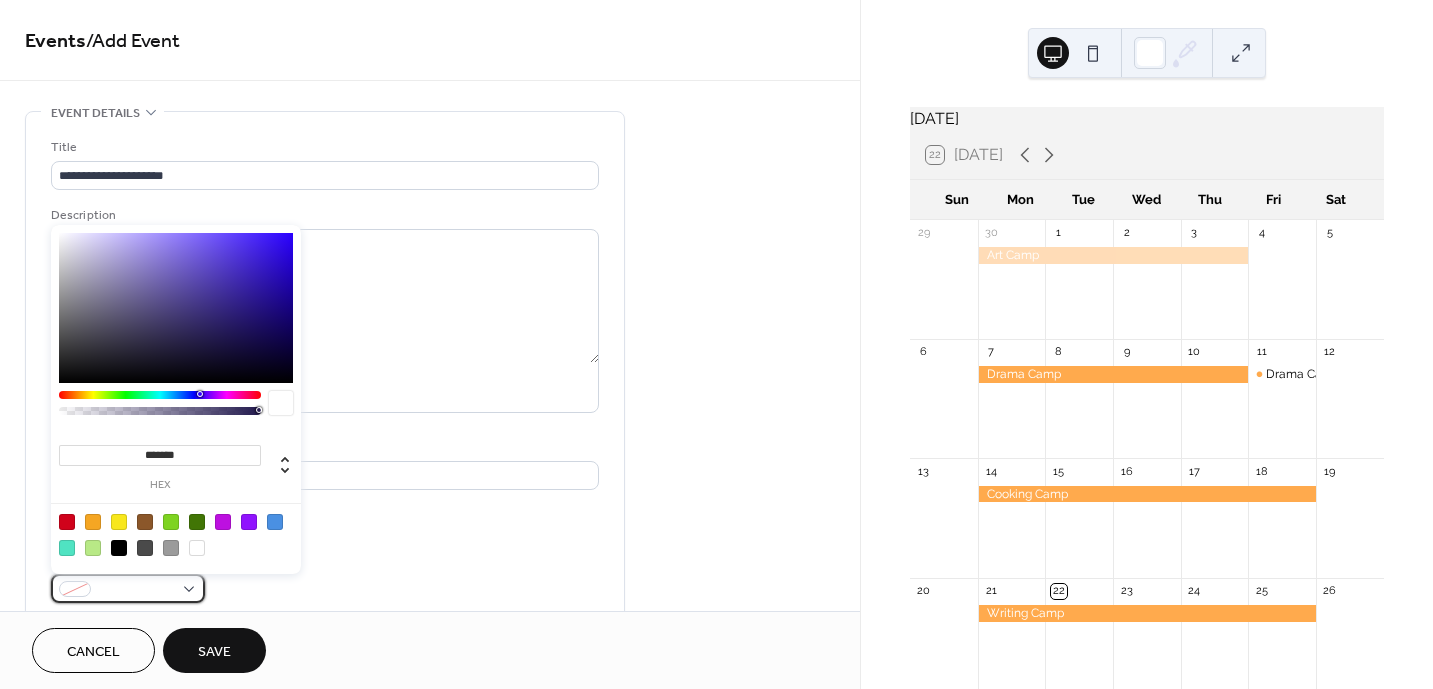 click at bounding box center [136, 590] 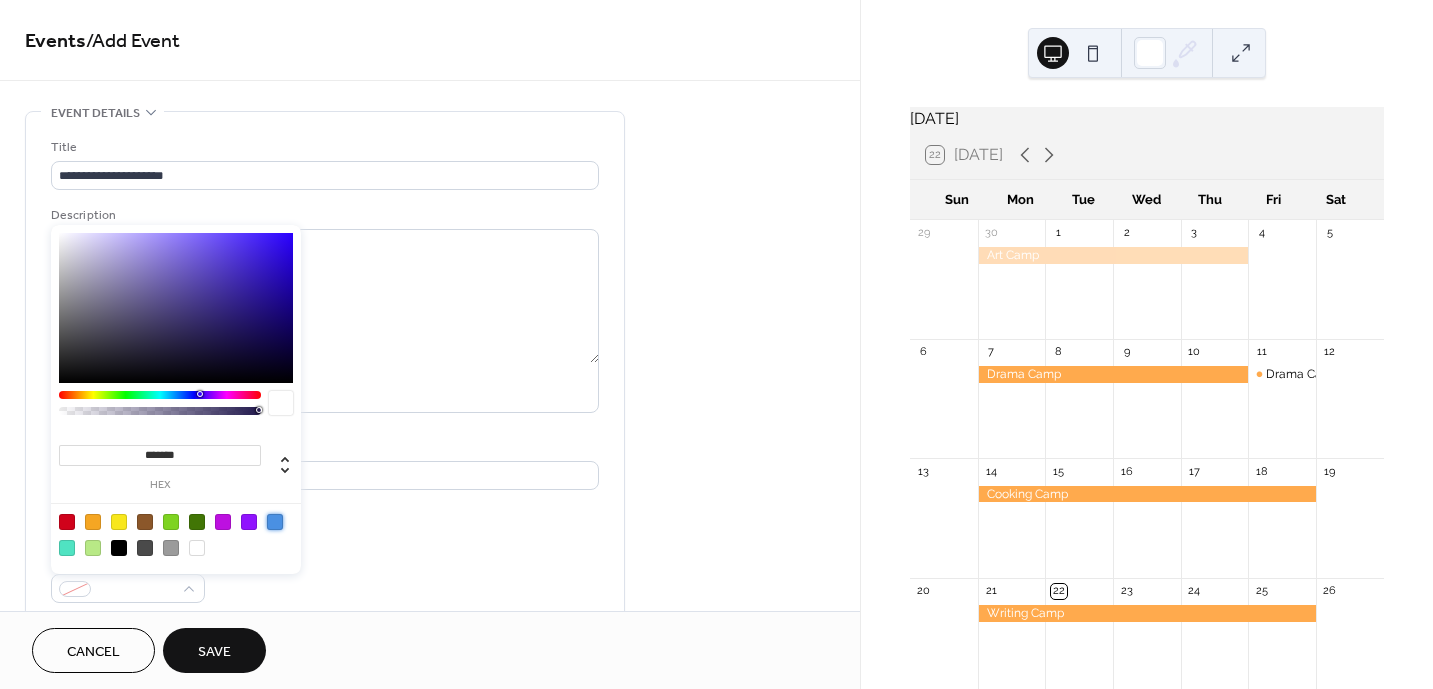 click at bounding box center (275, 522) 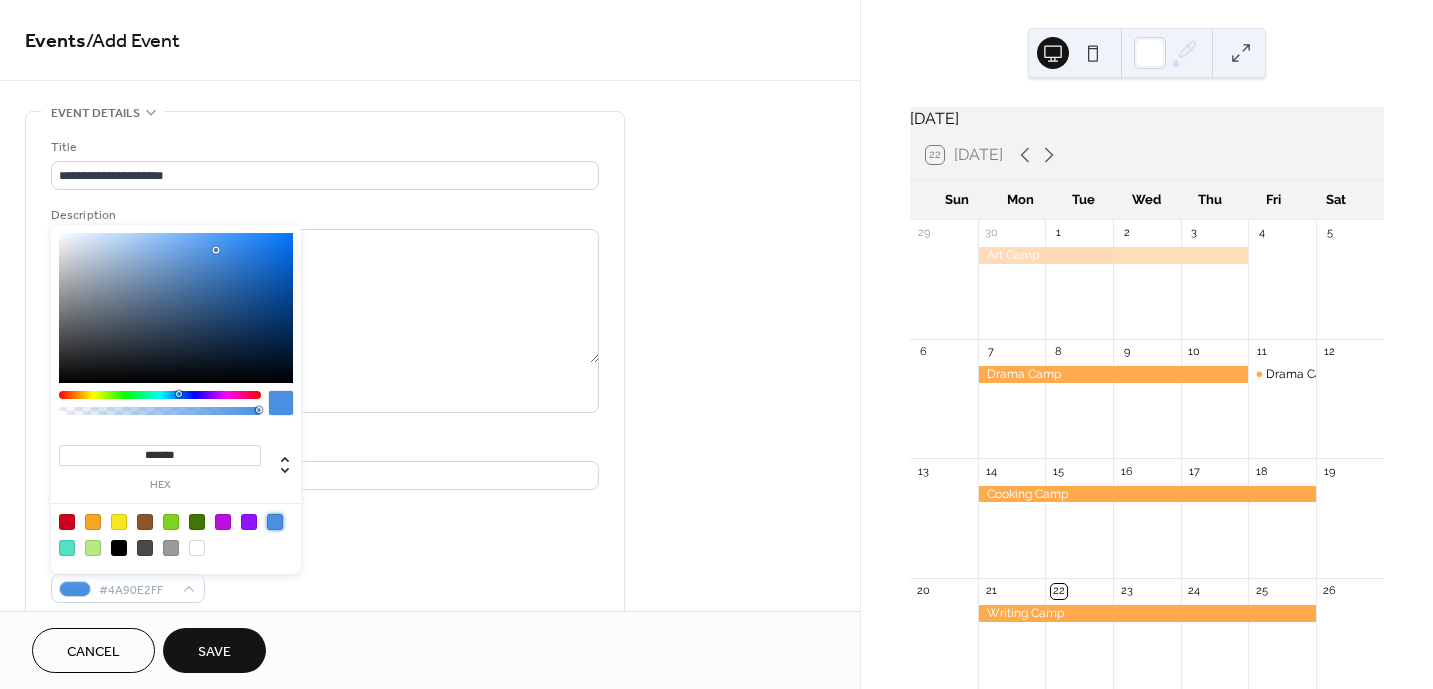 click on "**********" at bounding box center (325, 365) 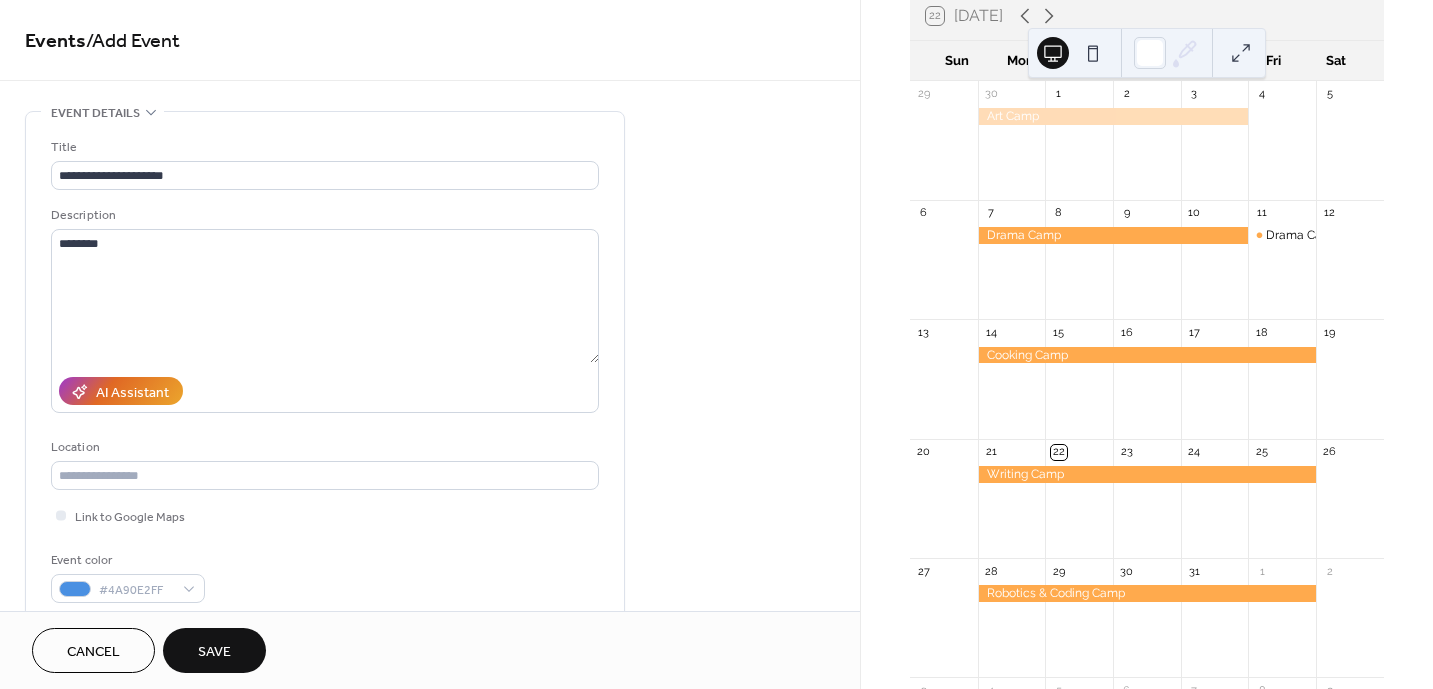 scroll, scrollTop: 0, scrollLeft: 0, axis: both 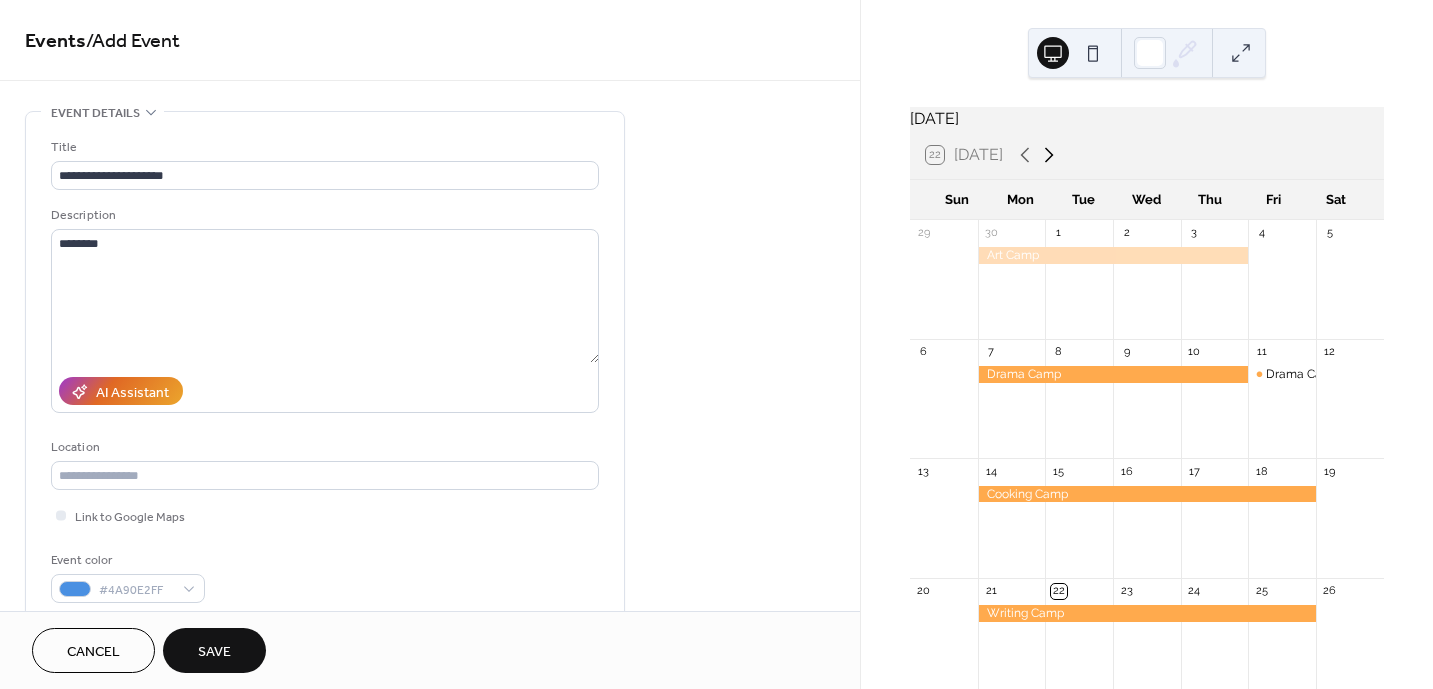 click 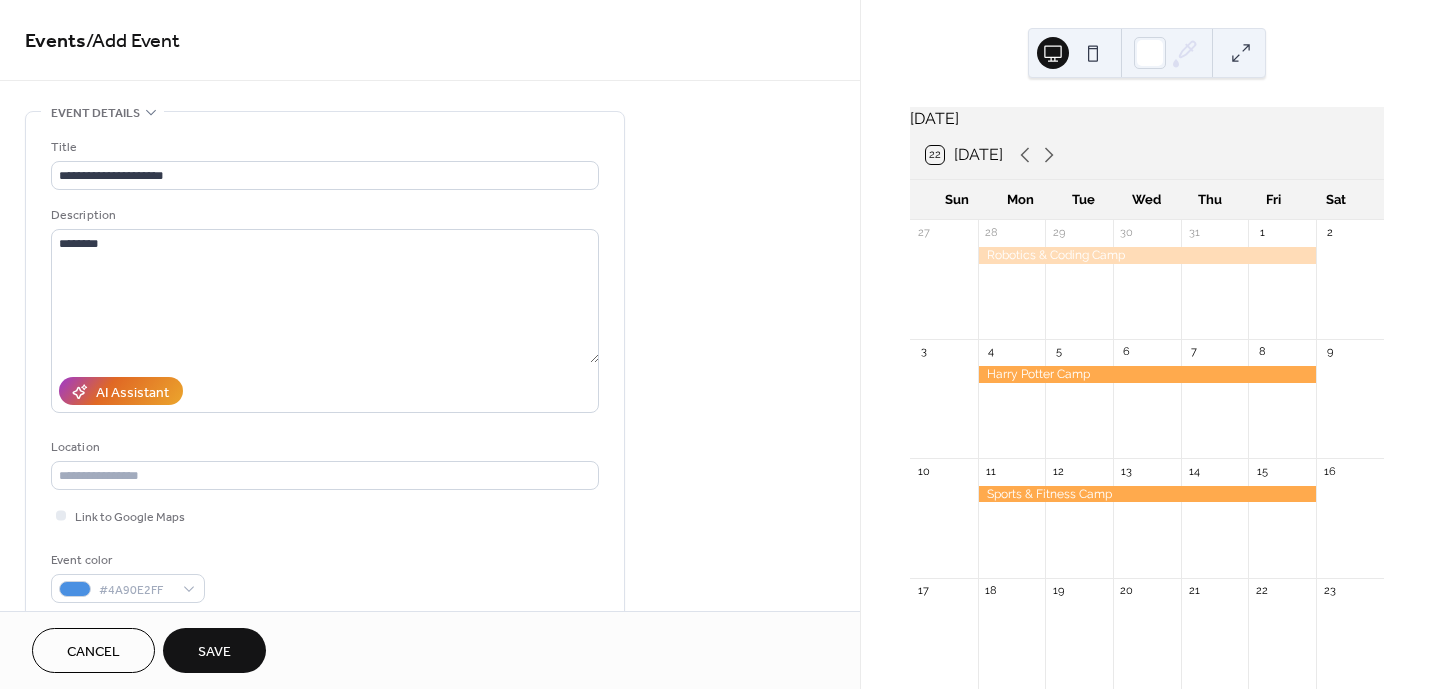 click at bounding box center [1147, 647] 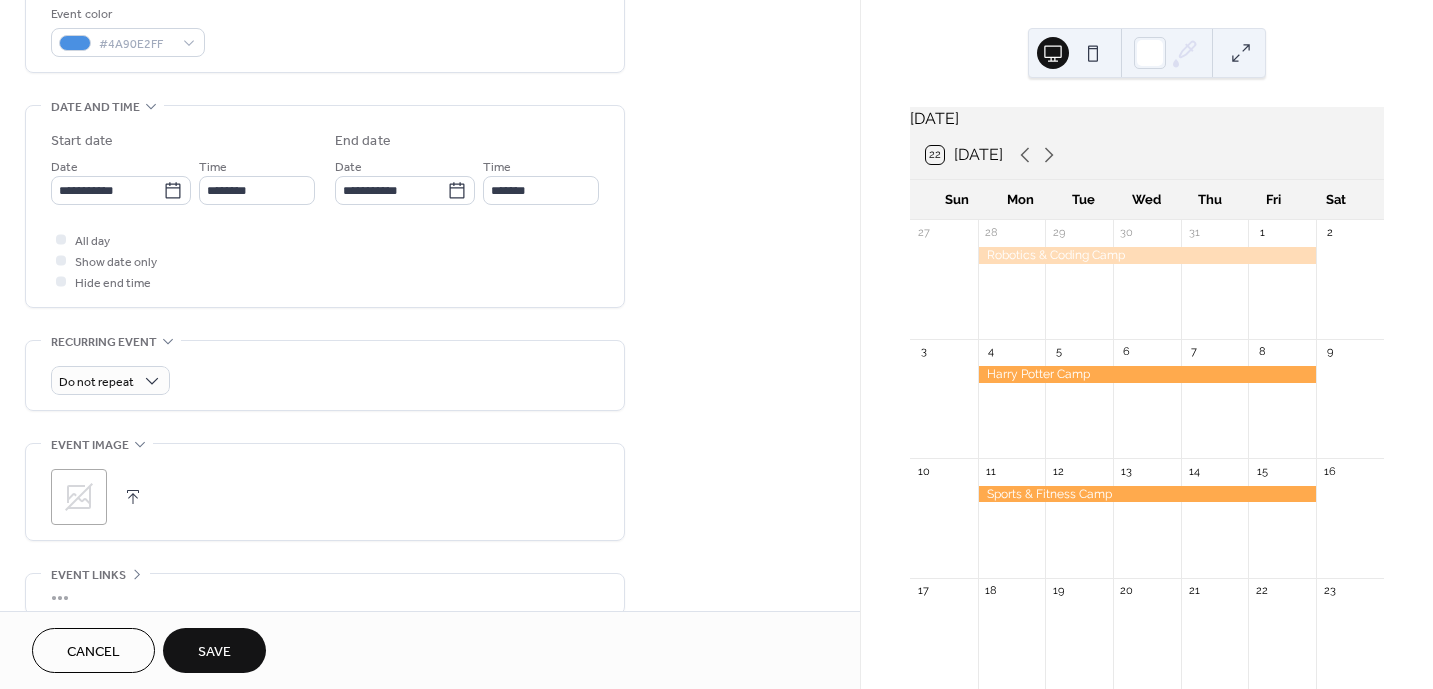 scroll, scrollTop: 546, scrollLeft: 0, axis: vertical 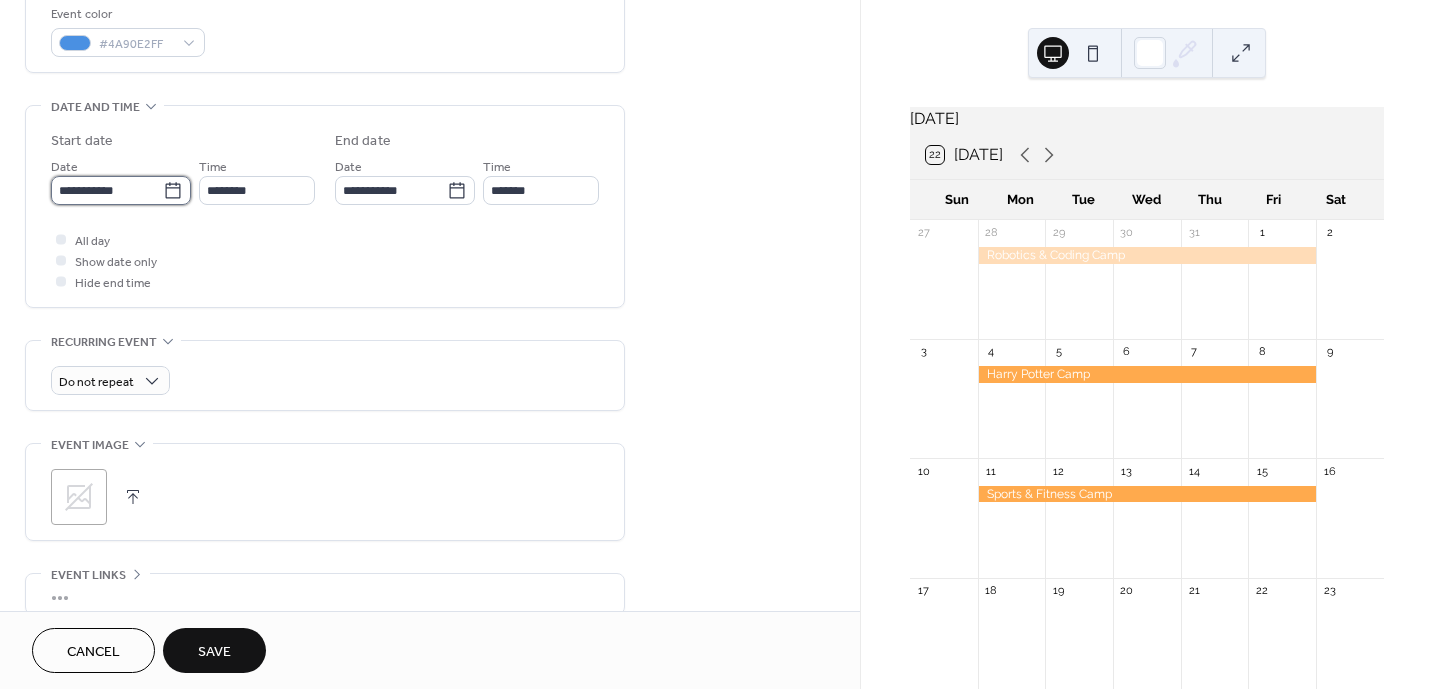 click on "**********" at bounding box center [107, 190] 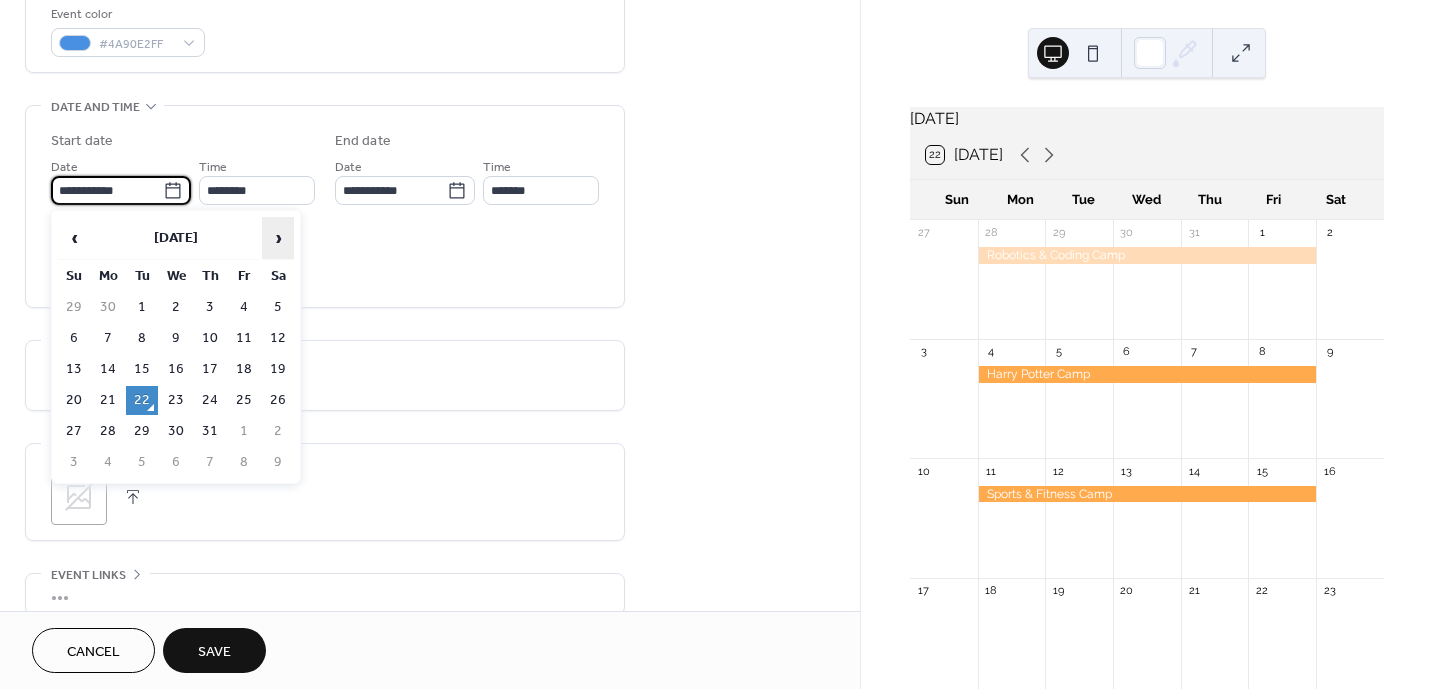 click on "›" at bounding box center [278, 238] 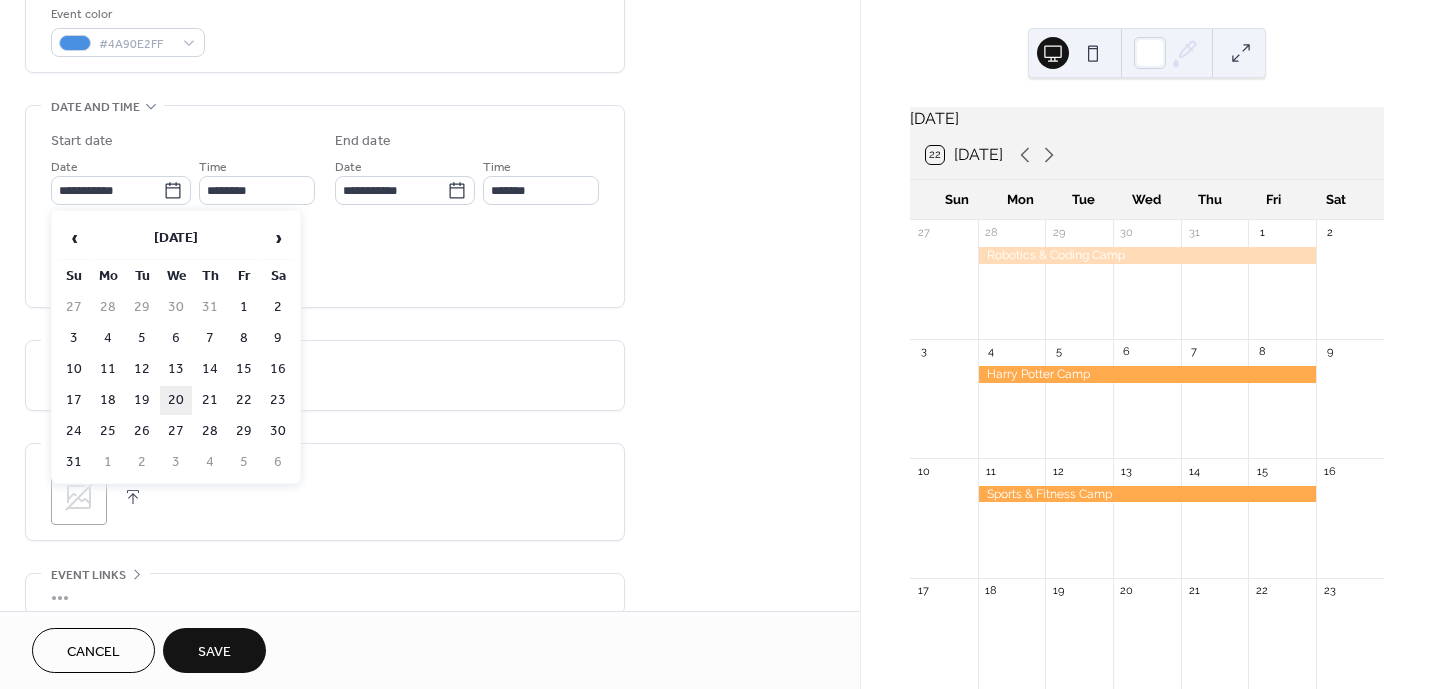 click on "20" at bounding box center [176, 400] 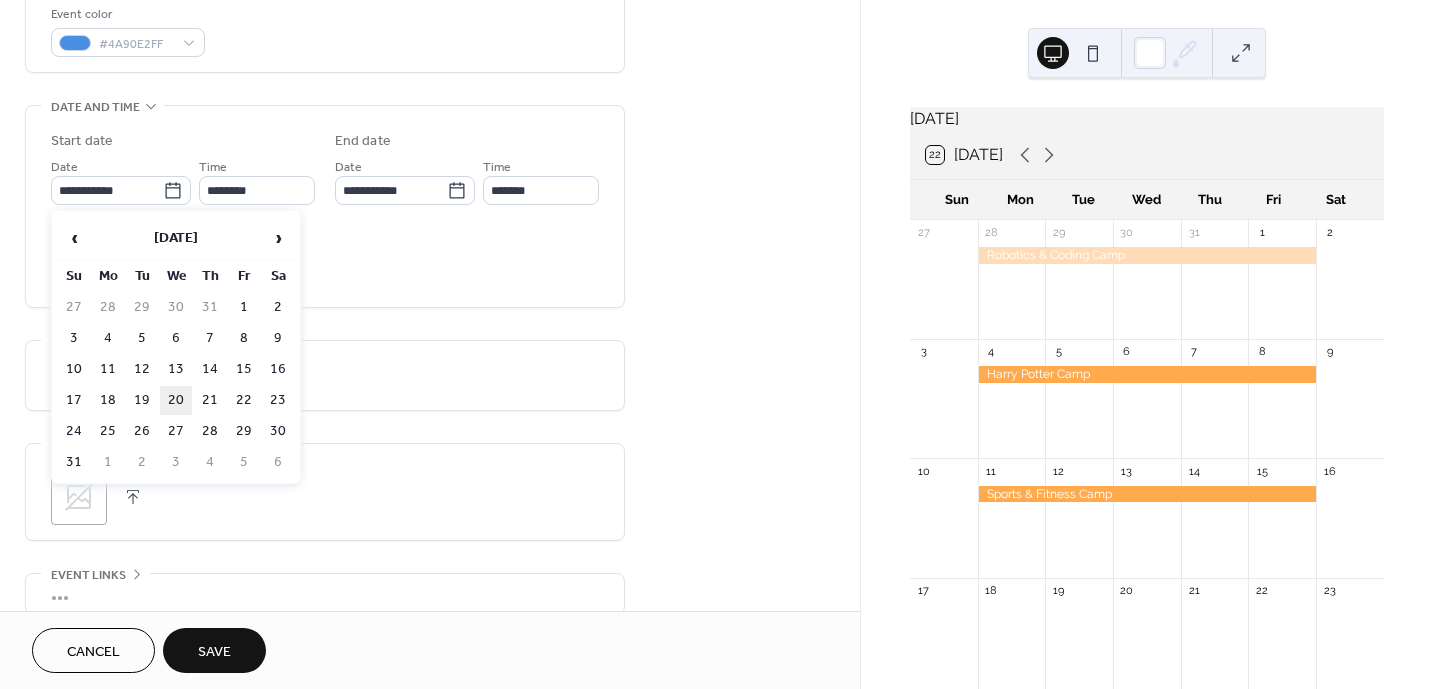 type on "**********" 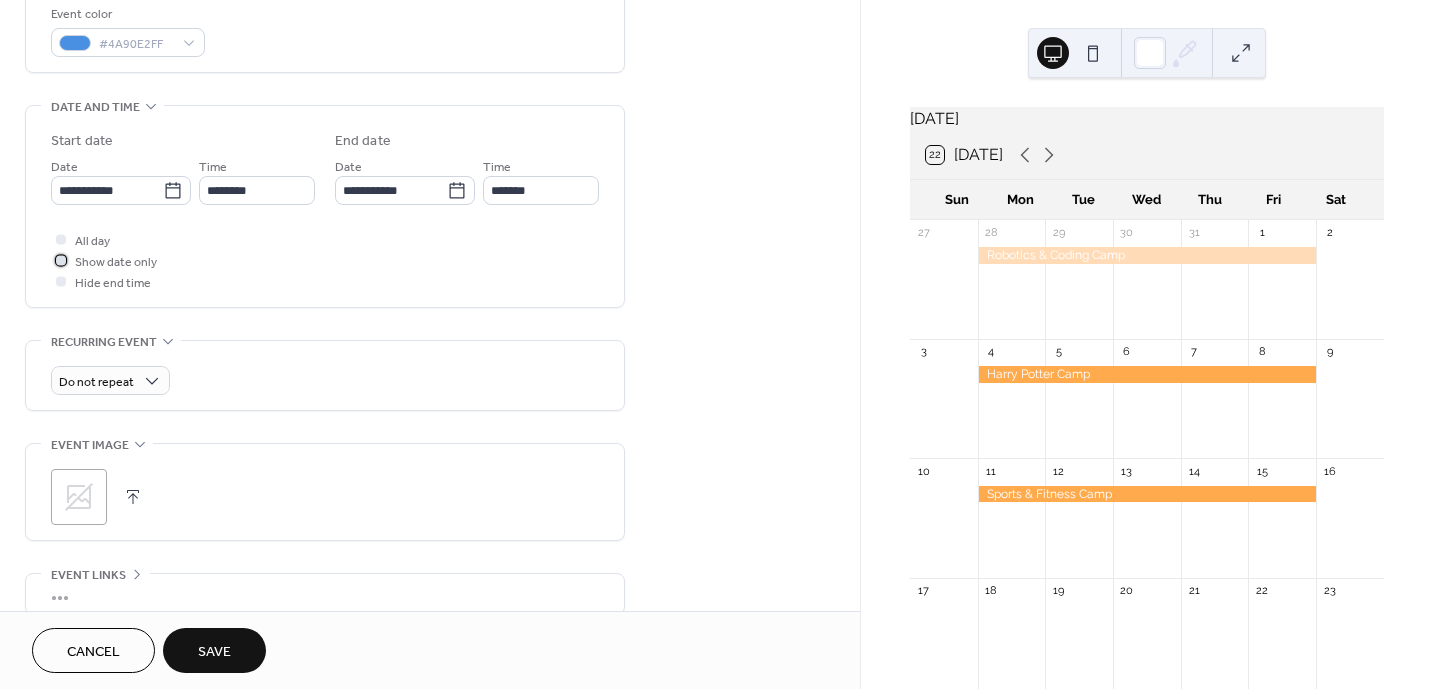 click at bounding box center (61, 260) 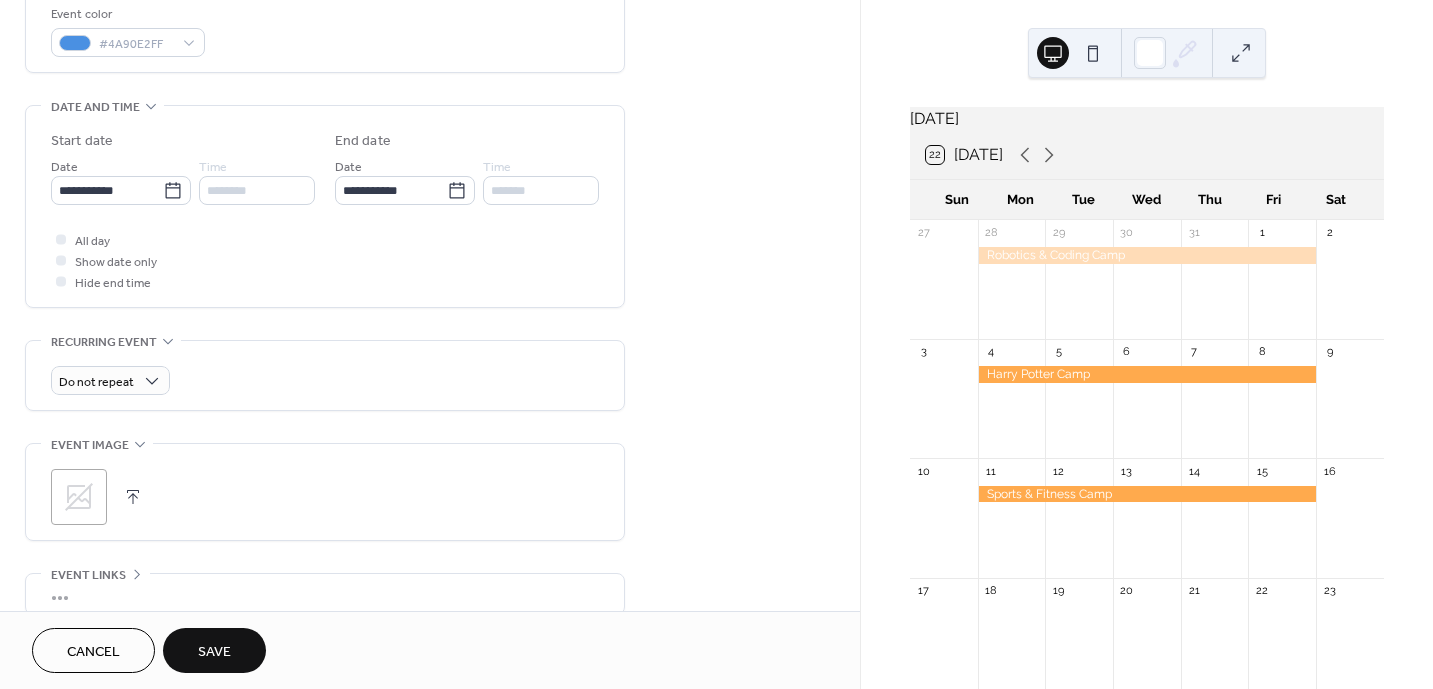 click on "**********" at bounding box center (325, 211) 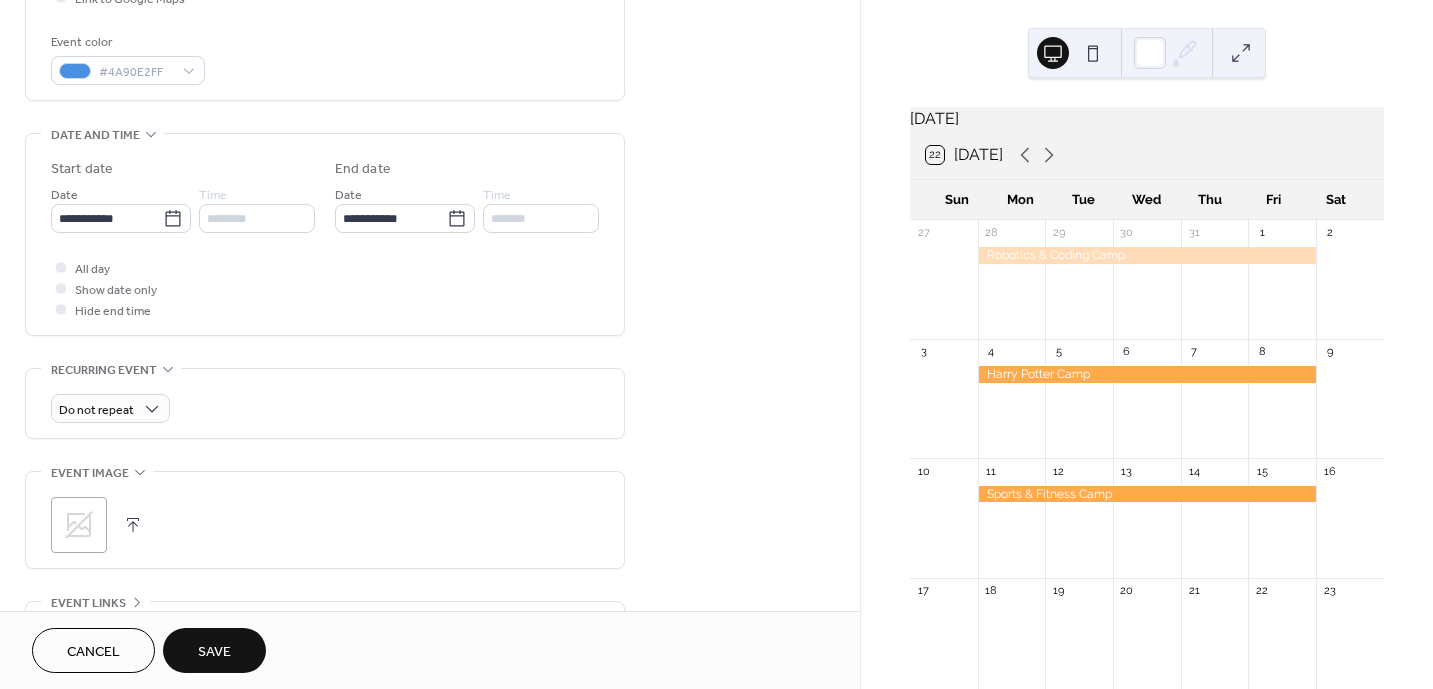 scroll, scrollTop: 517, scrollLeft: 0, axis: vertical 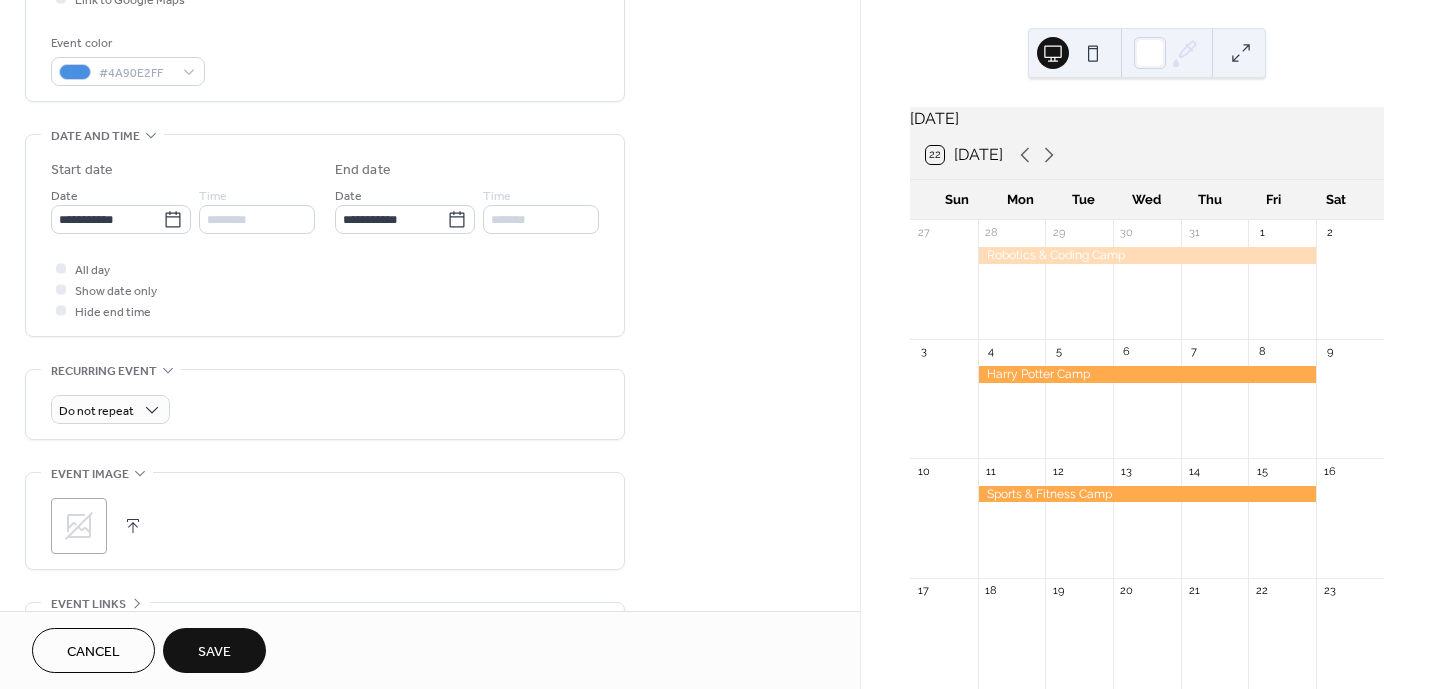click at bounding box center (61, 268) 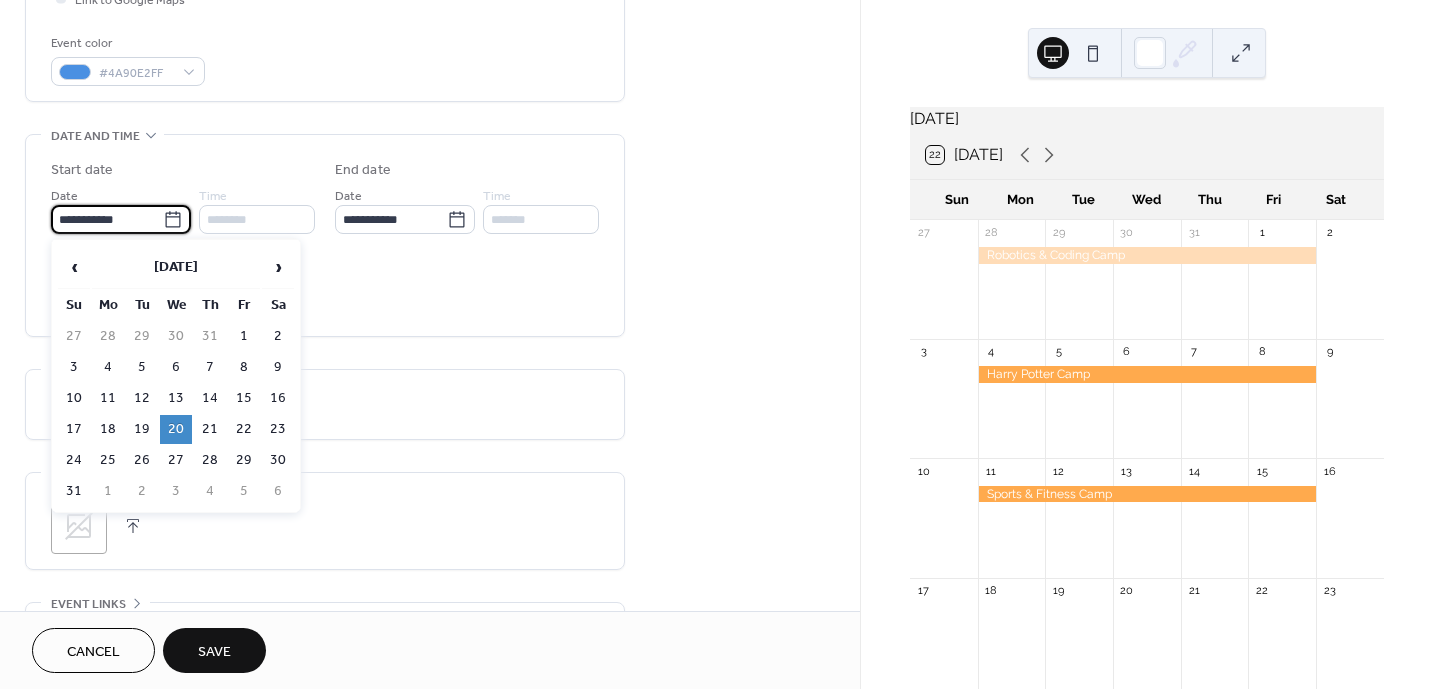 click on "**********" at bounding box center [107, 219] 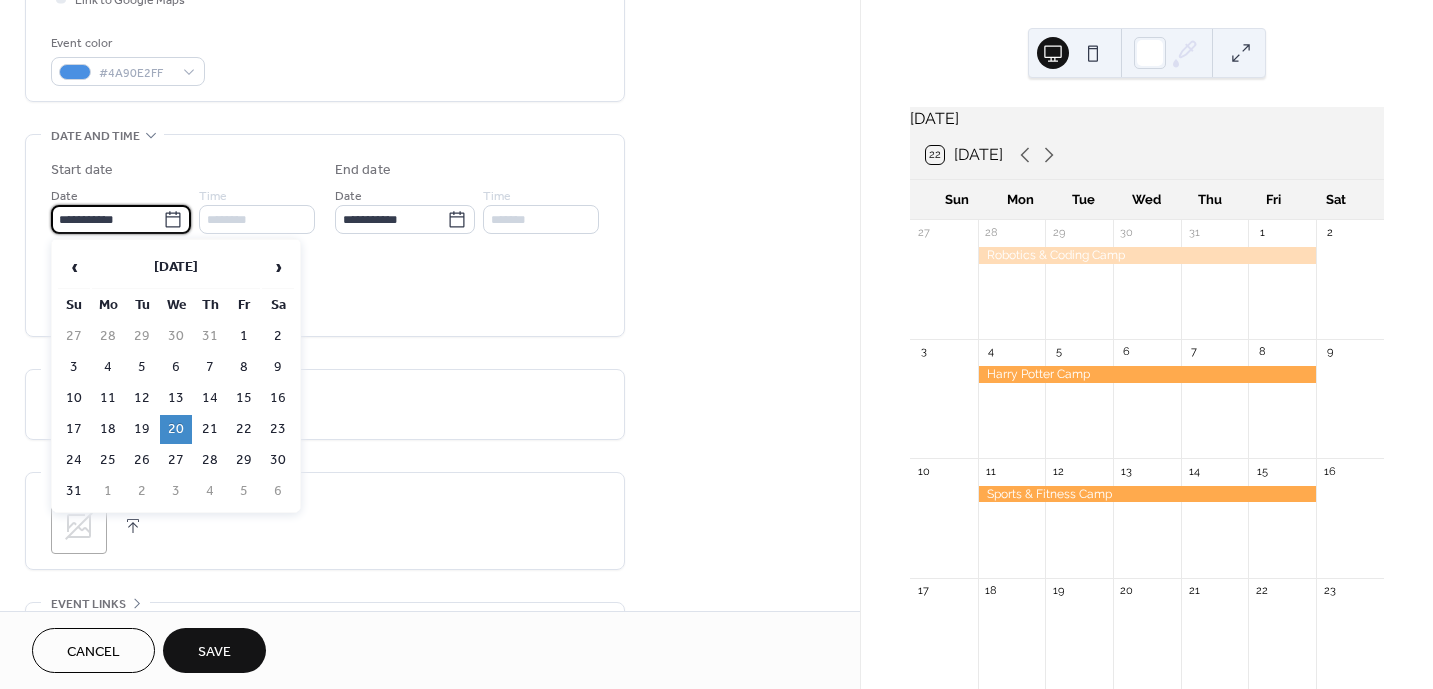 click on "**********" at bounding box center [107, 219] 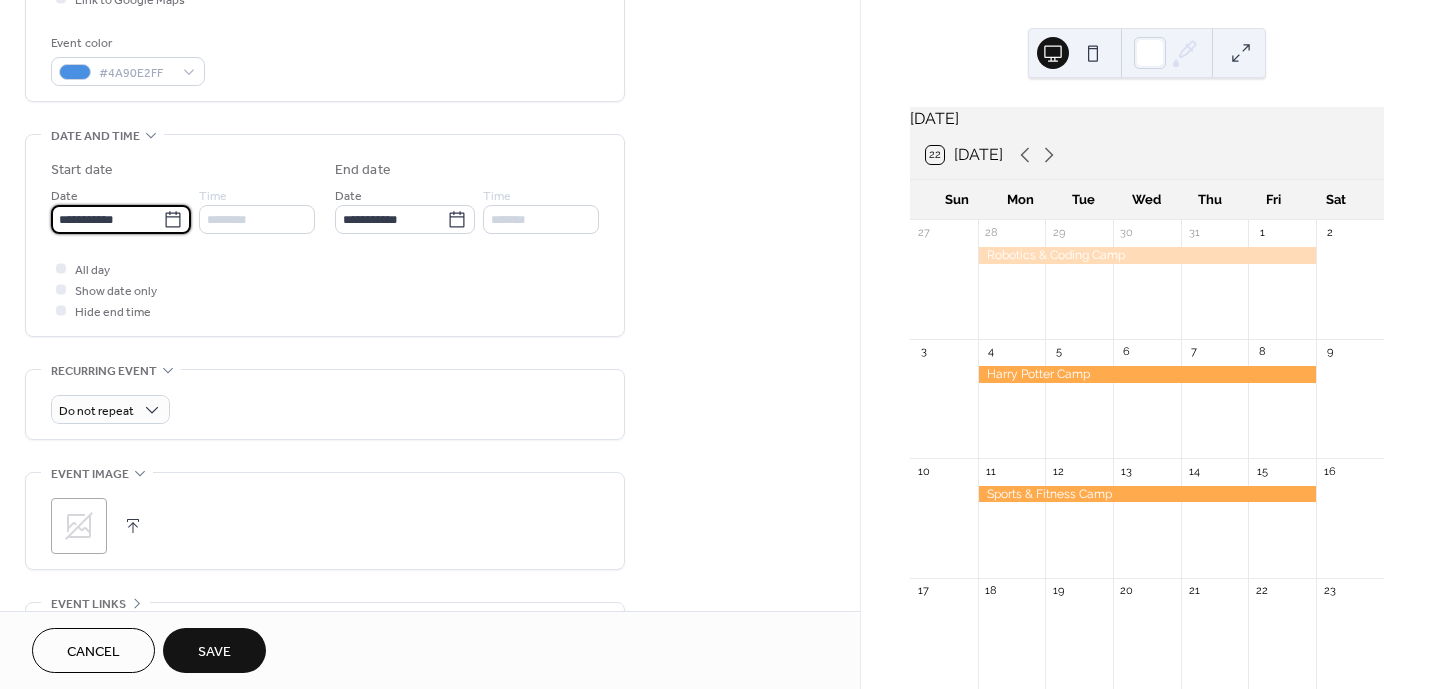 click at bounding box center (61, 310) 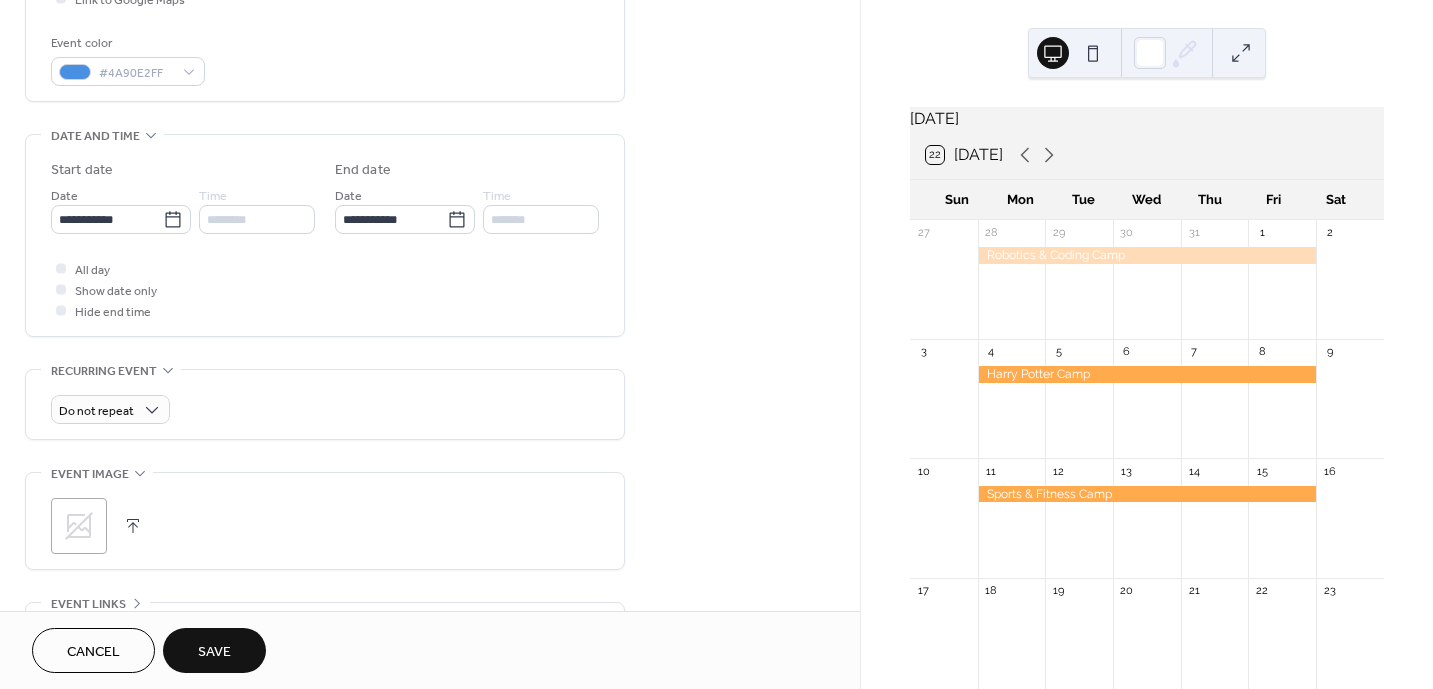 click on "********" at bounding box center (257, 219) 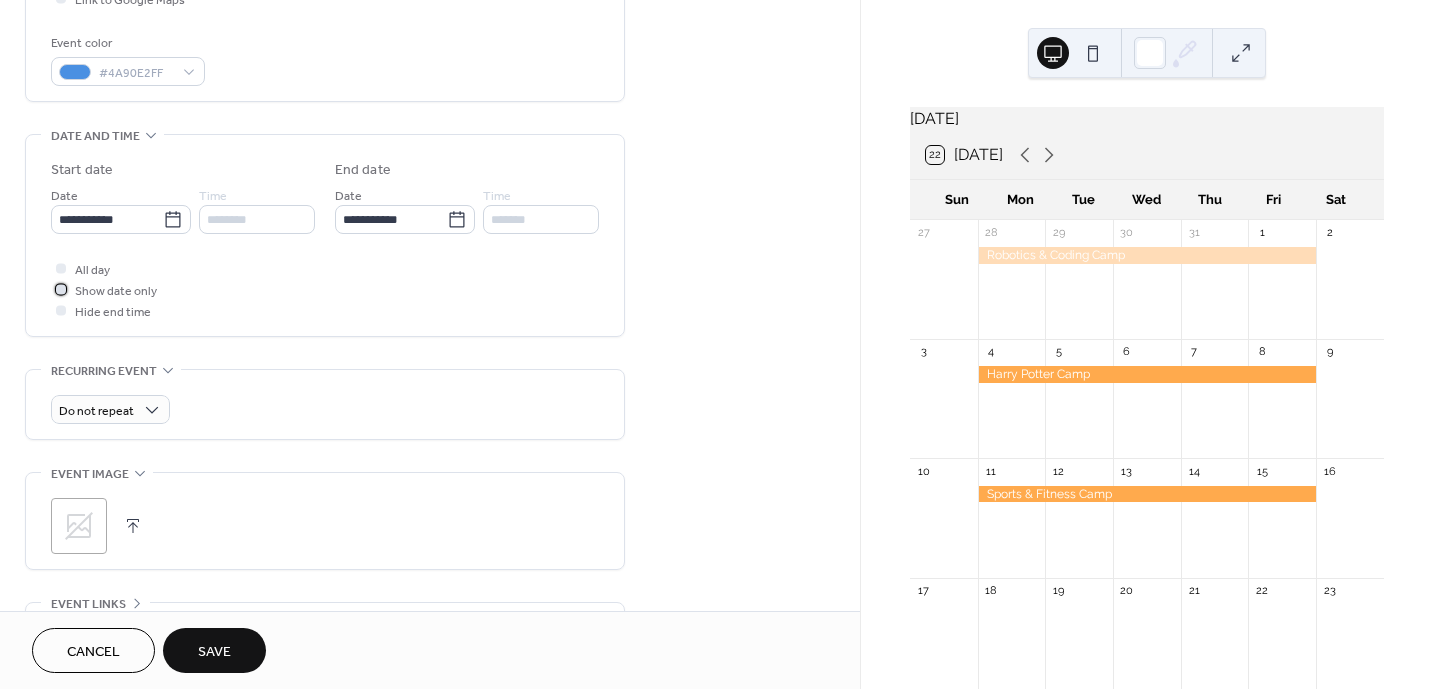click 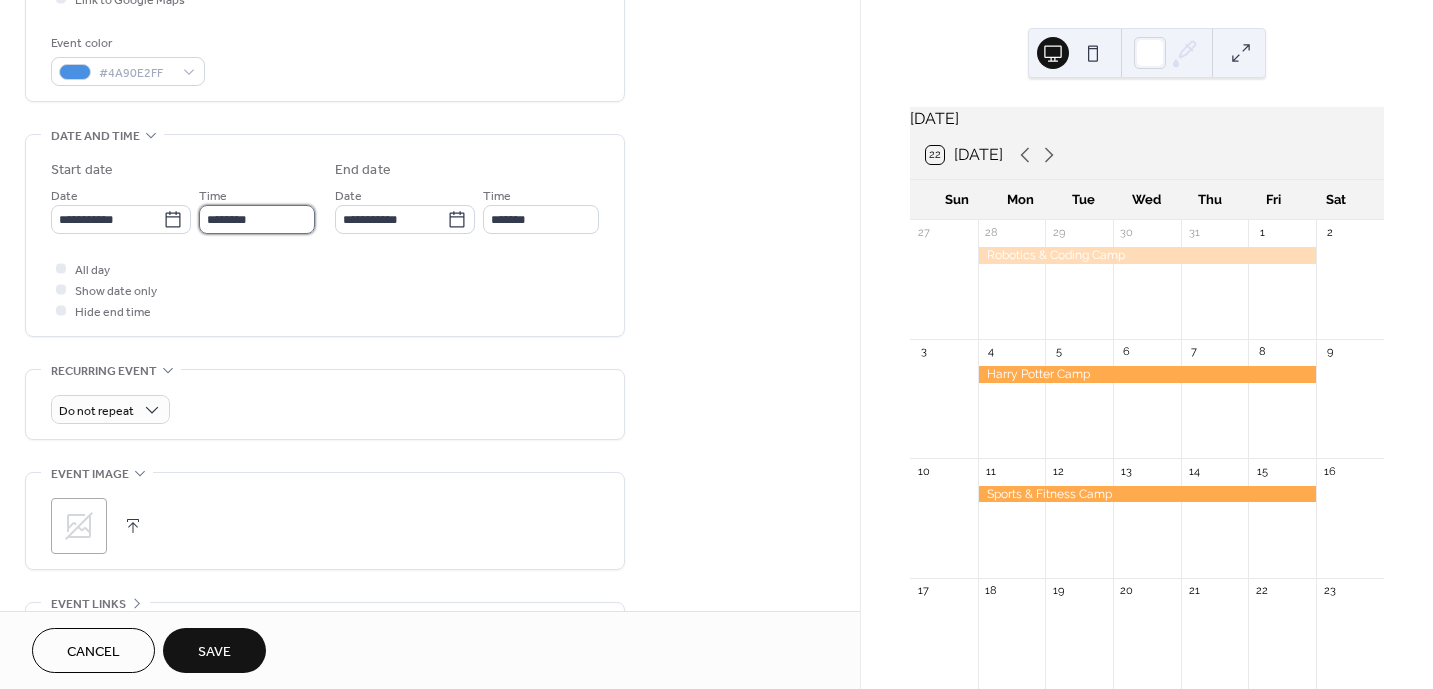 click on "********" at bounding box center (257, 219) 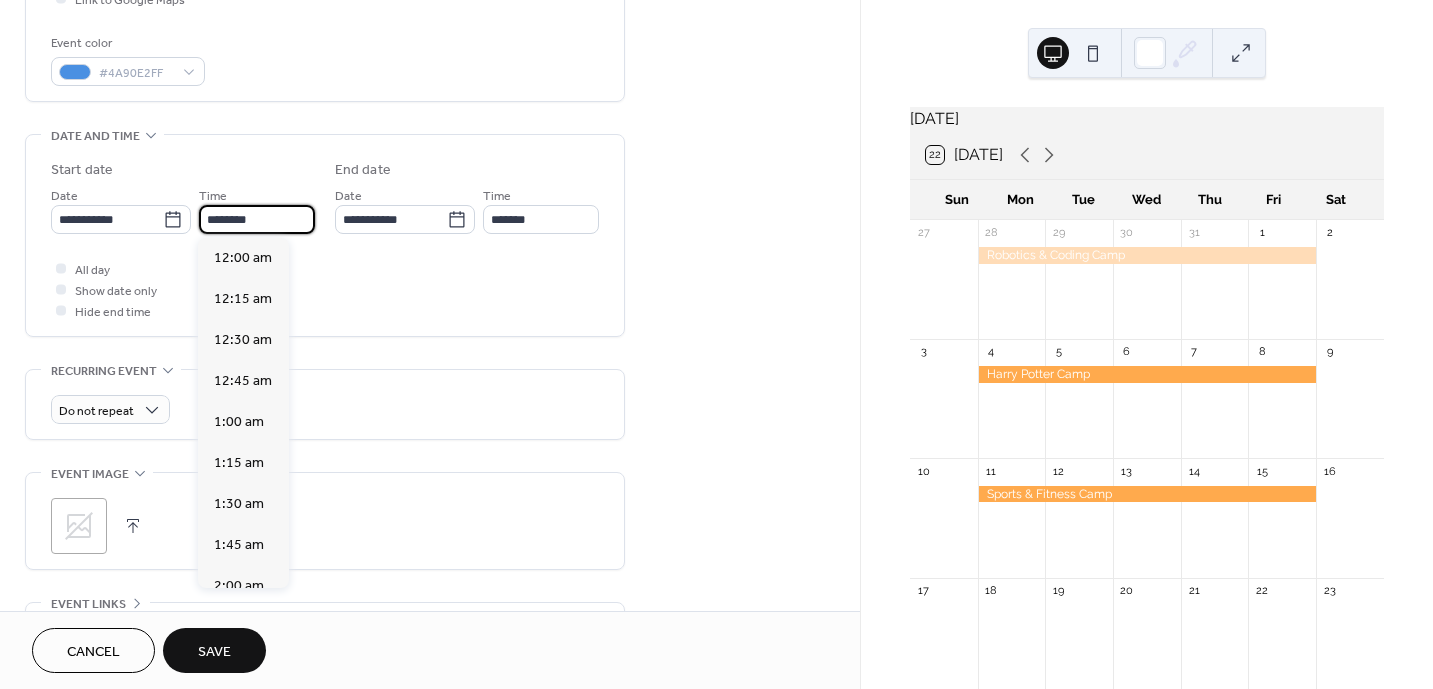 scroll, scrollTop: 1968, scrollLeft: 0, axis: vertical 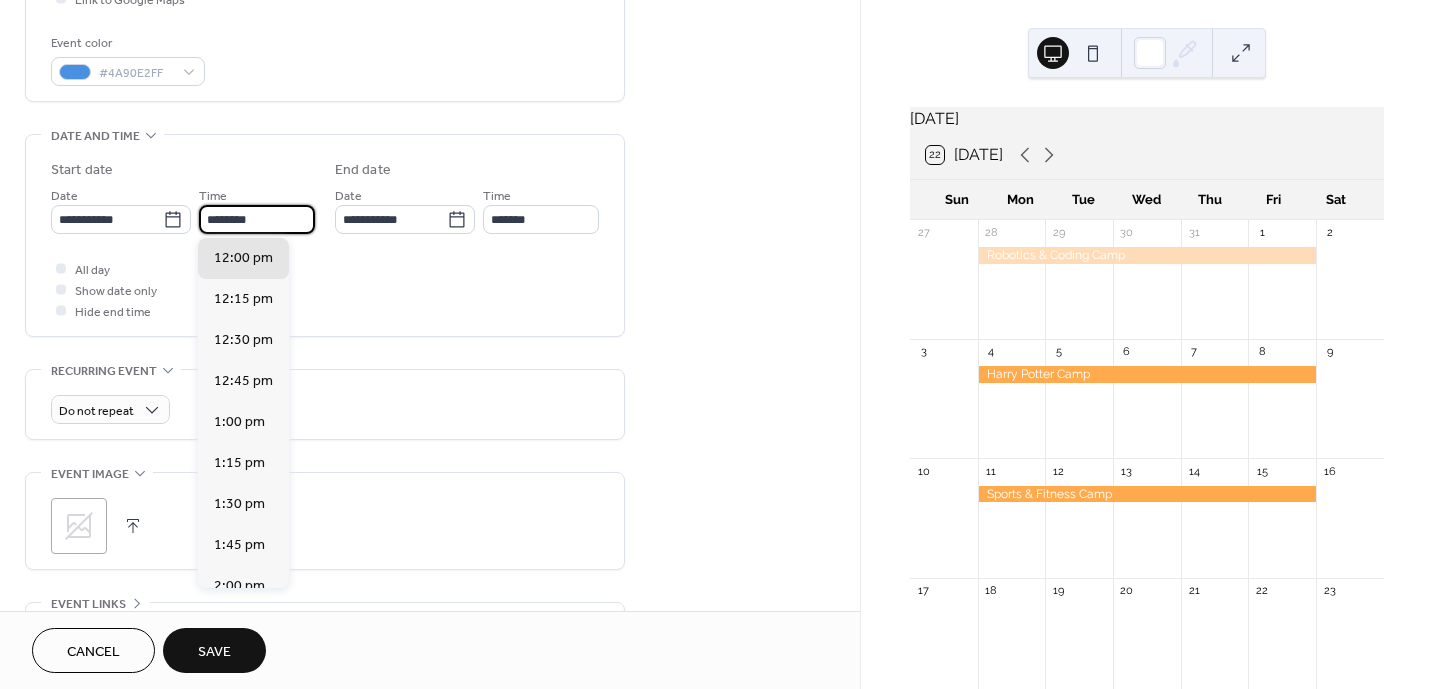 click on "********" at bounding box center (257, 219) 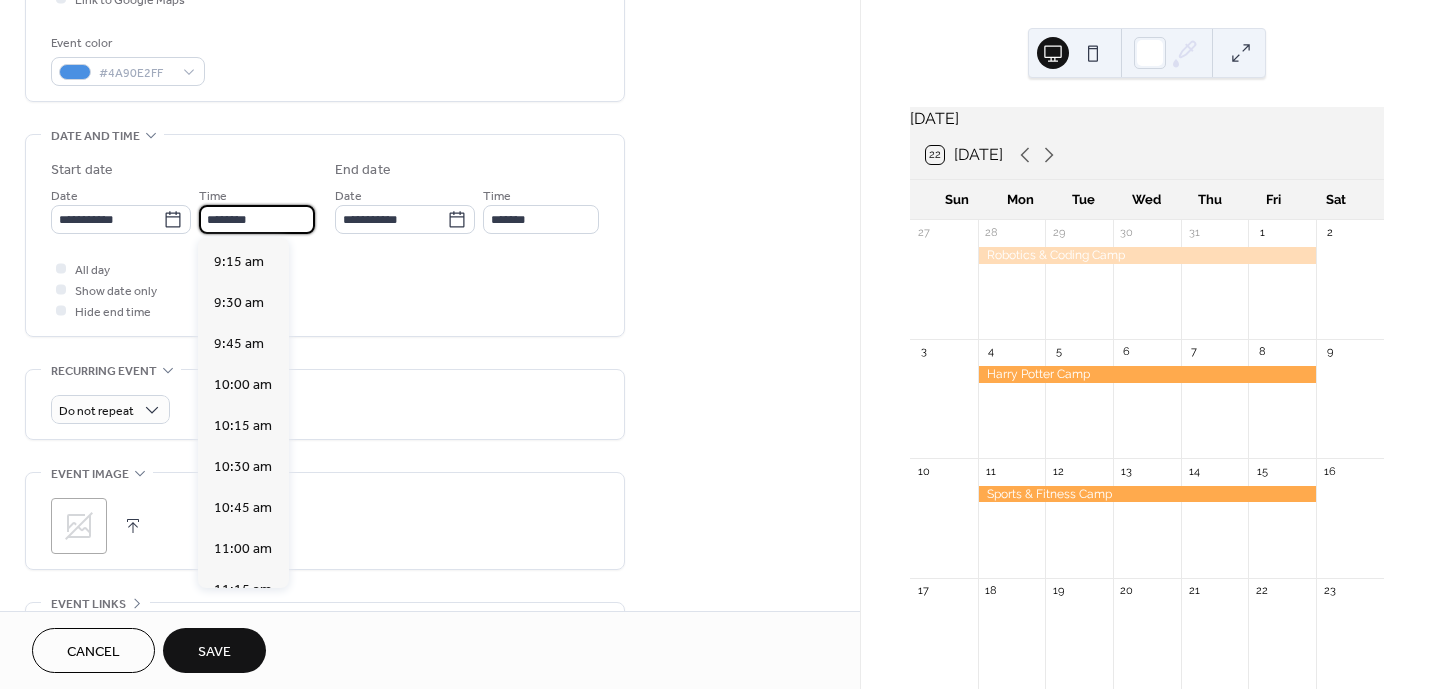 scroll, scrollTop: 1512, scrollLeft: 0, axis: vertical 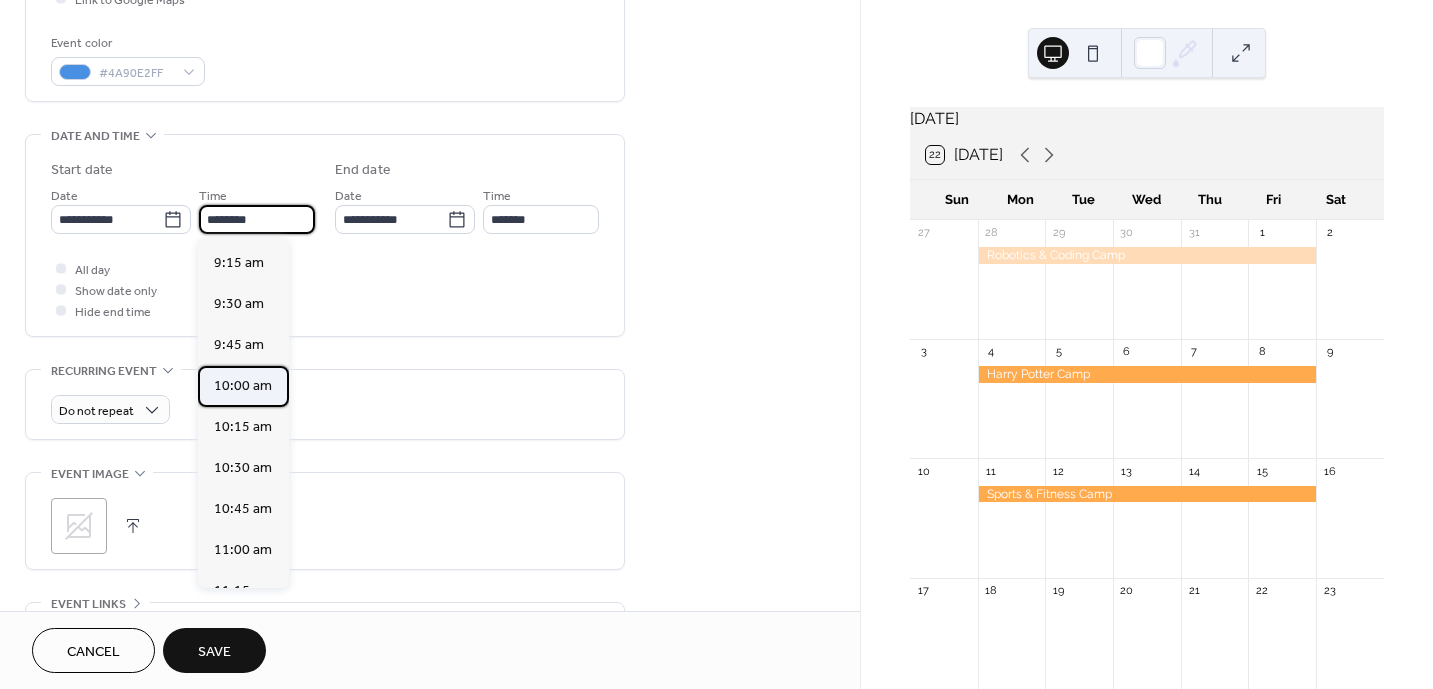 click on "10:00 am" at bounding box center (243, 386) 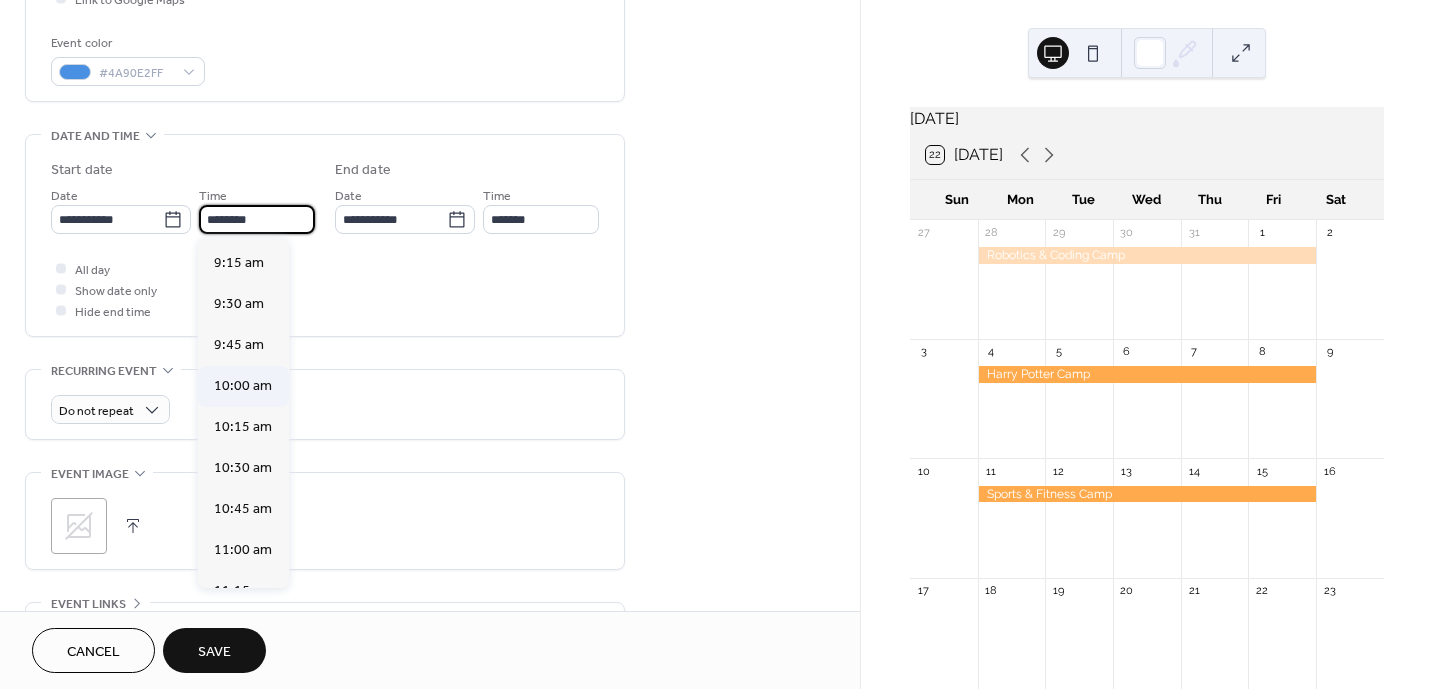 type on "********" 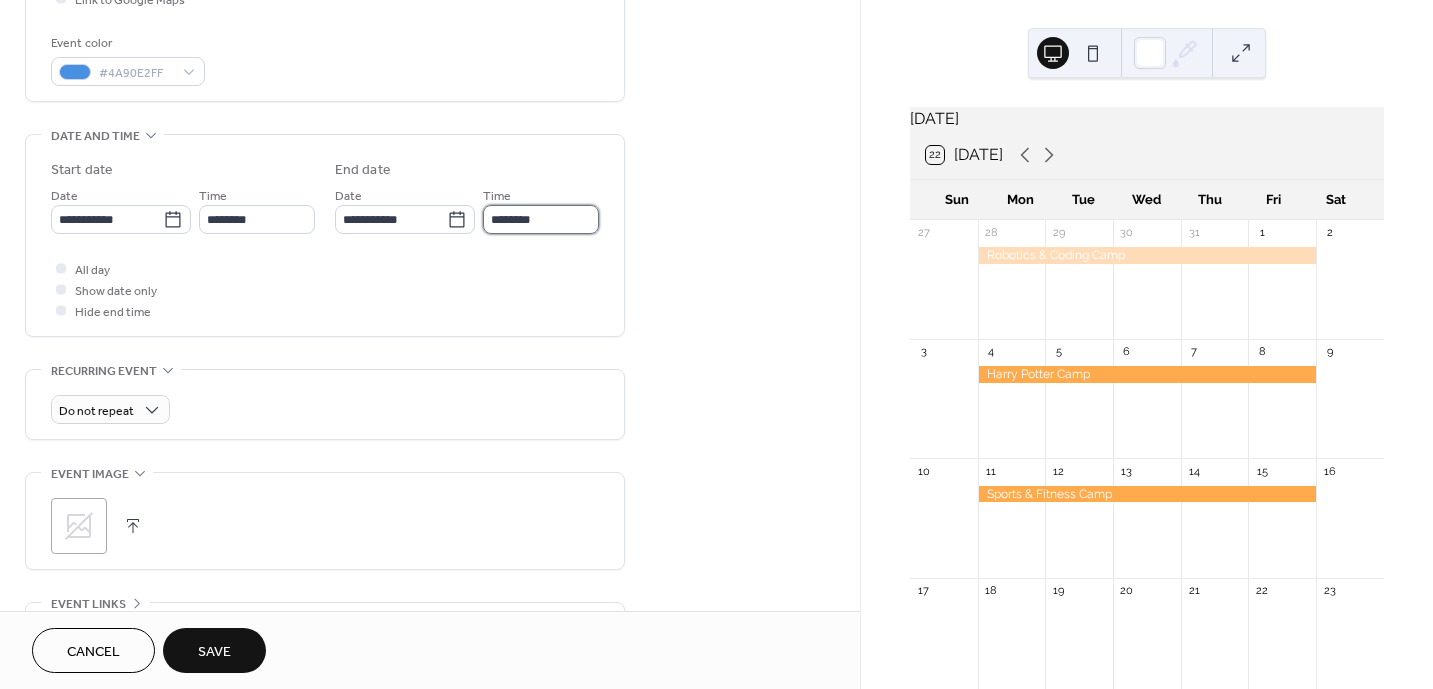 click on "********" at bounding box center (541, 219) 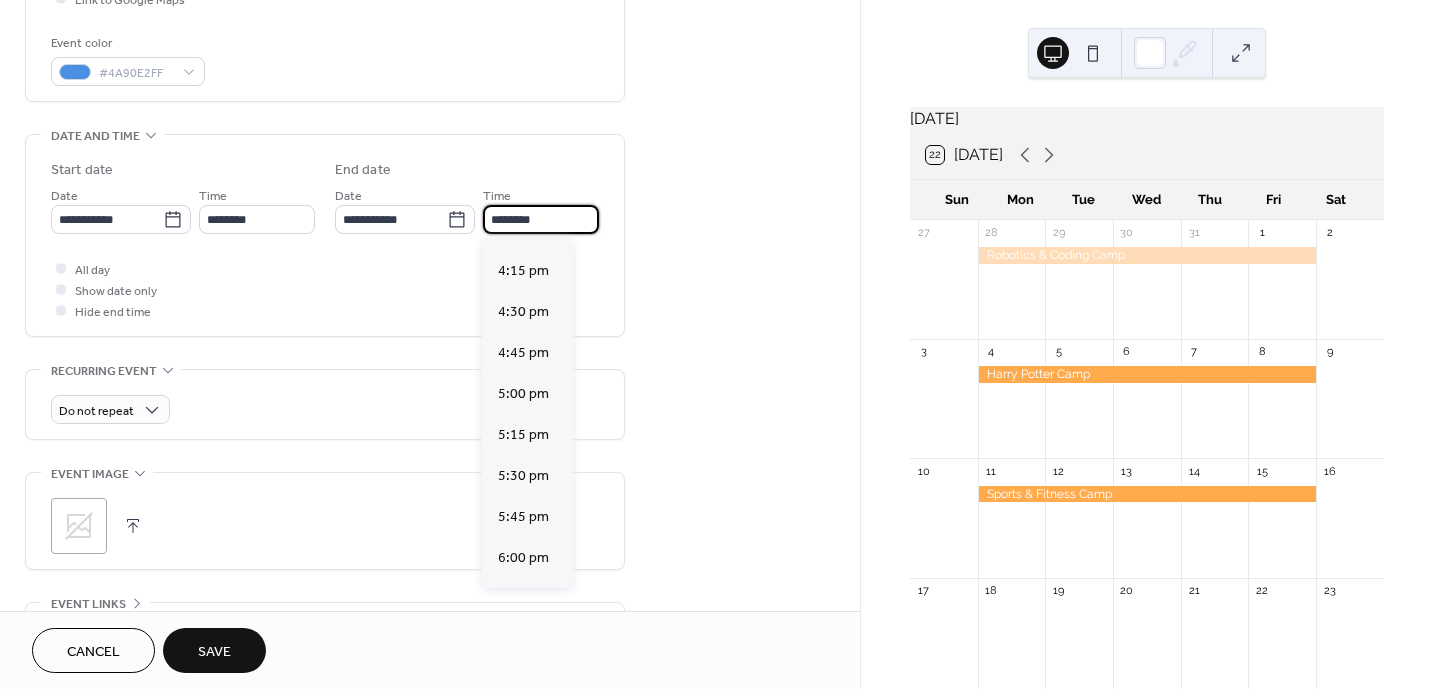 scroll, scrollTop: 1026, scrollLeft: 0, axis: vertical 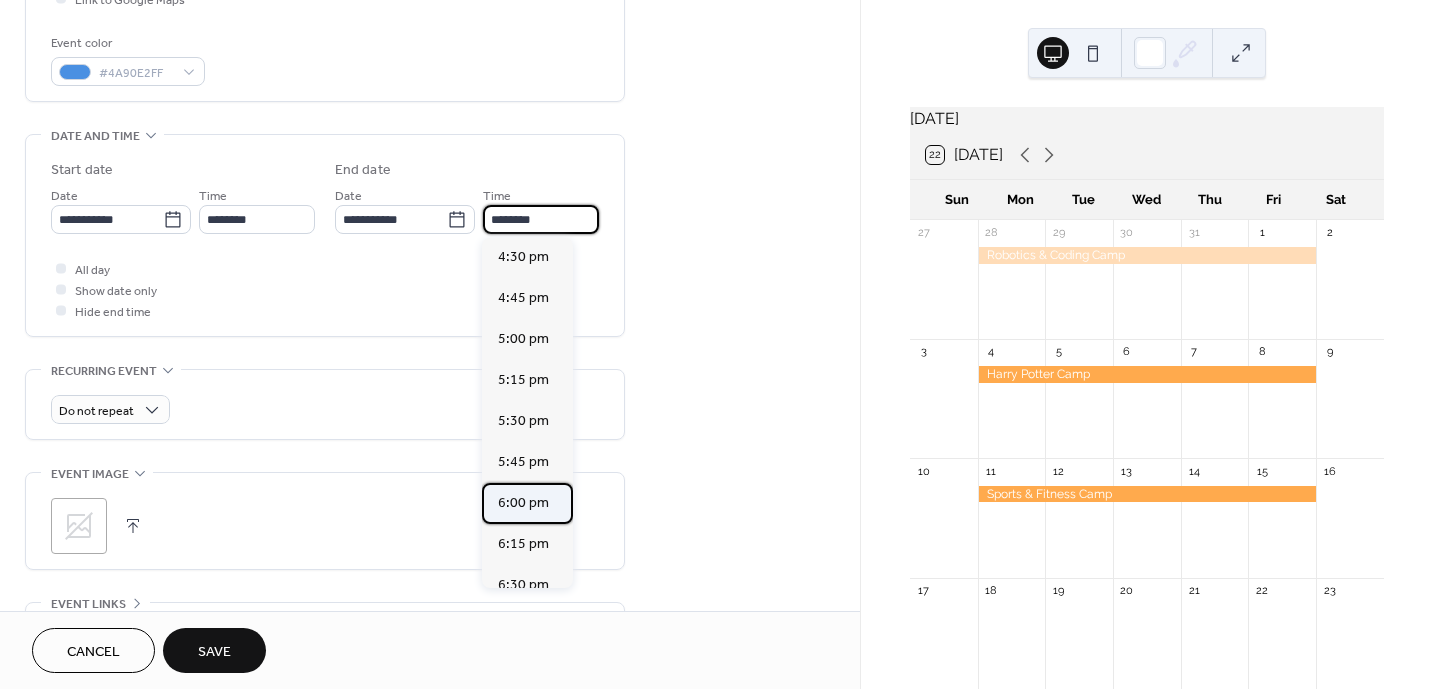 click on "6:00 pm" at bounding box center (523, 503) 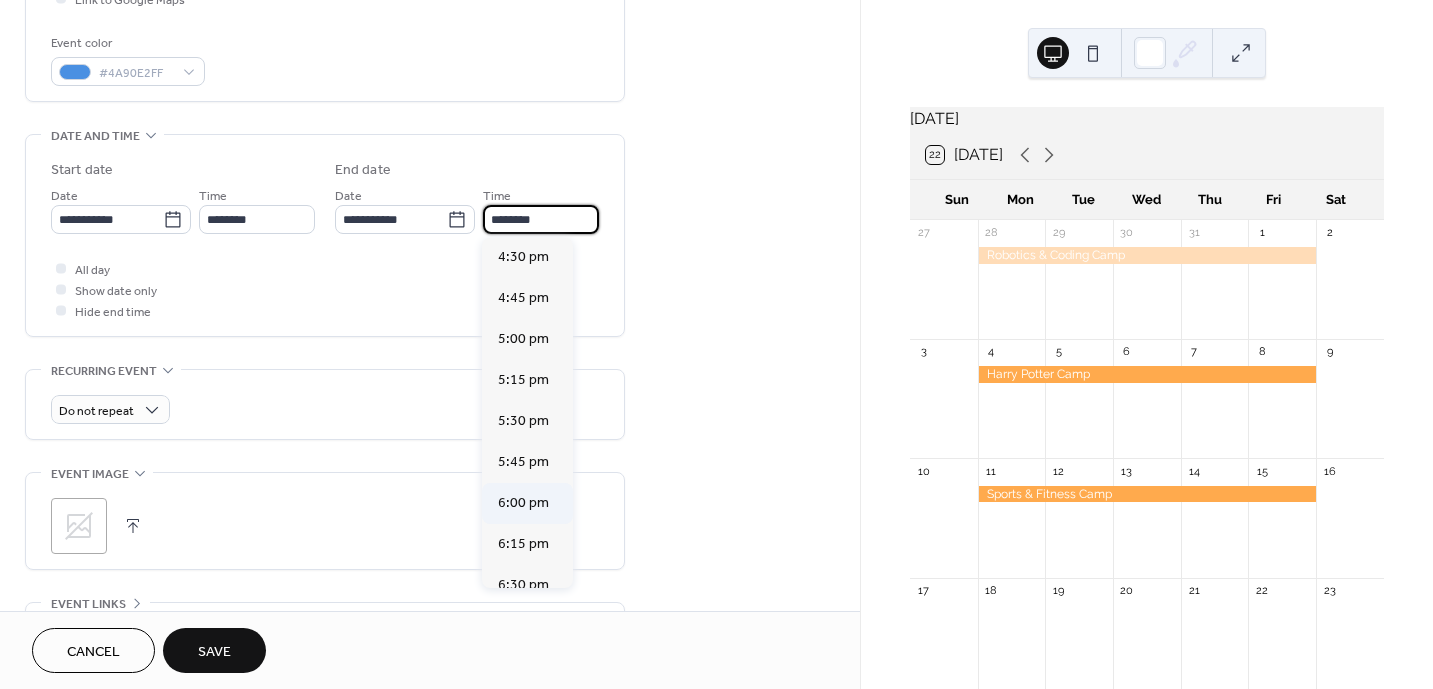 type on "*******" 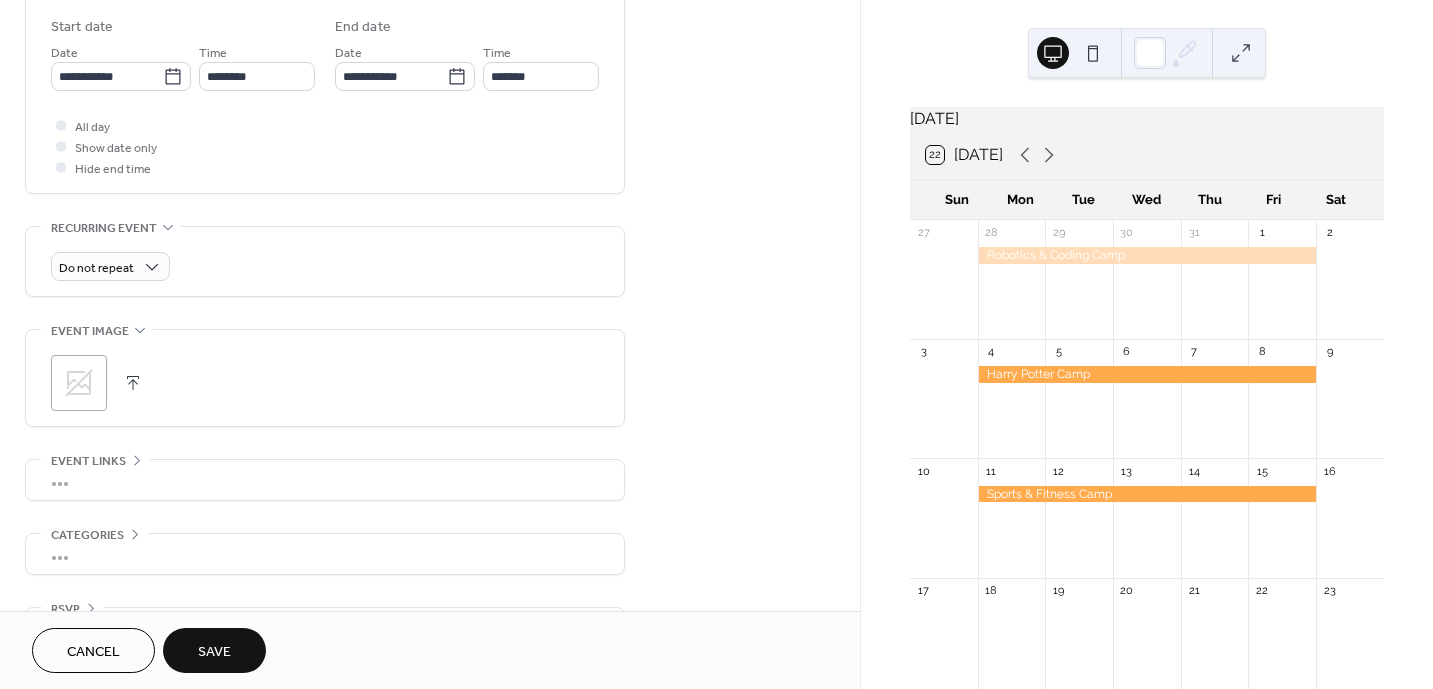scroll, scrollTop: 718, scrollLeft: 0, axis: vertical 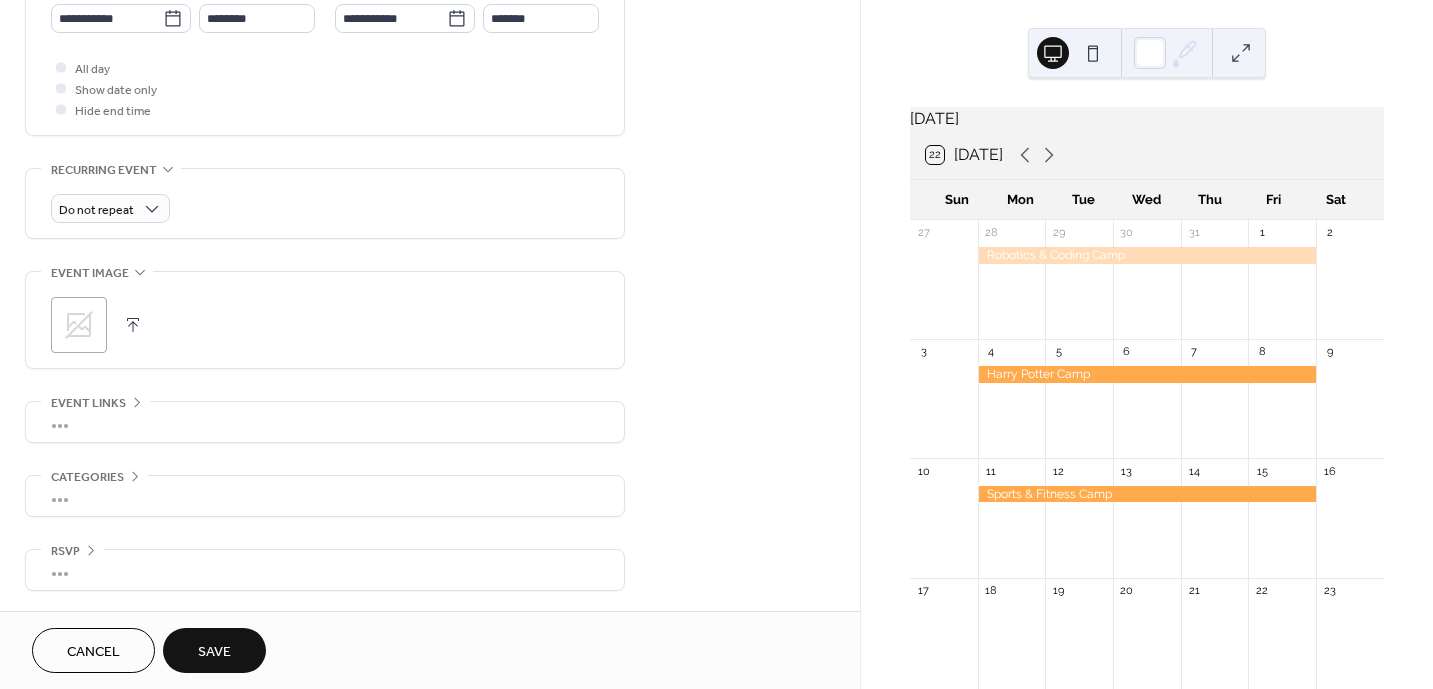 click on "Save" at bounding box center [214, 652] 